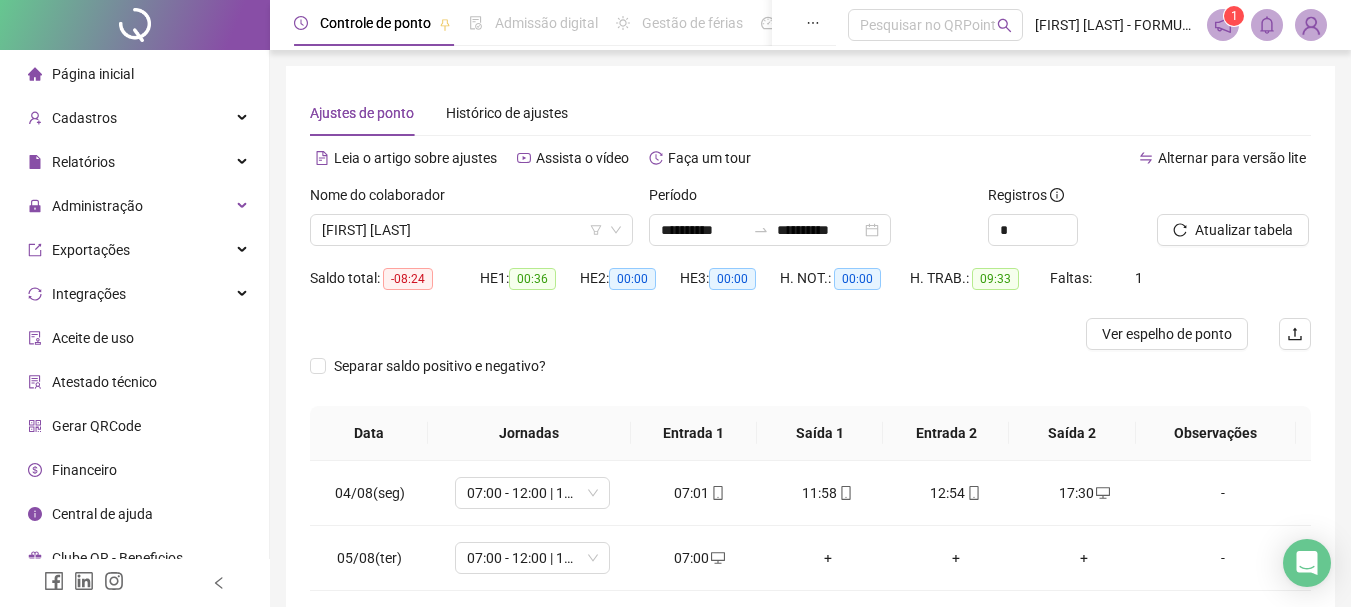 scroll, scrollTop: 94, scrollLeft: 0, axis: vertical 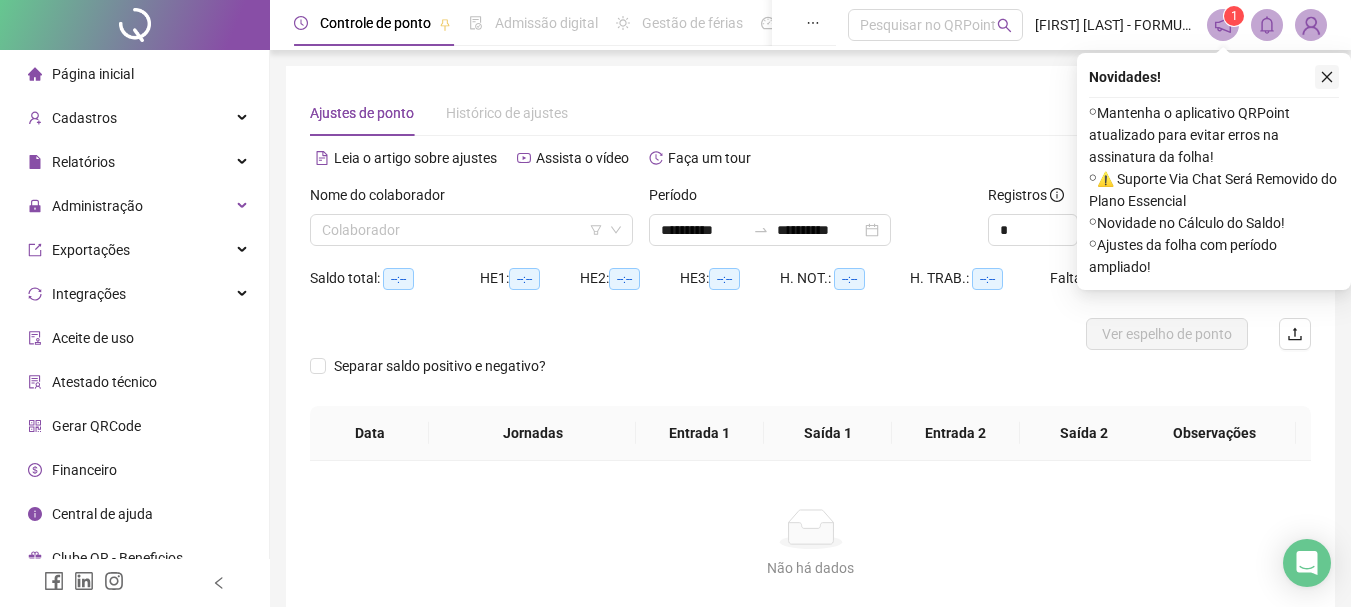 click 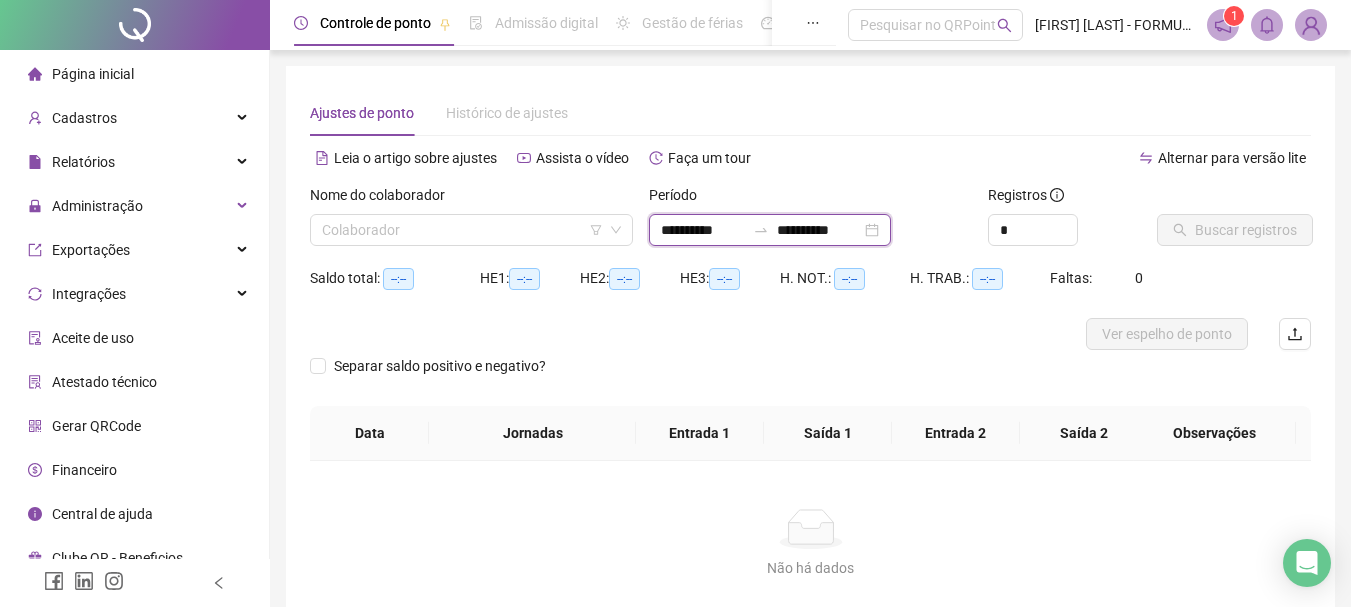 click on "**********" at bounding box center [703, 230] 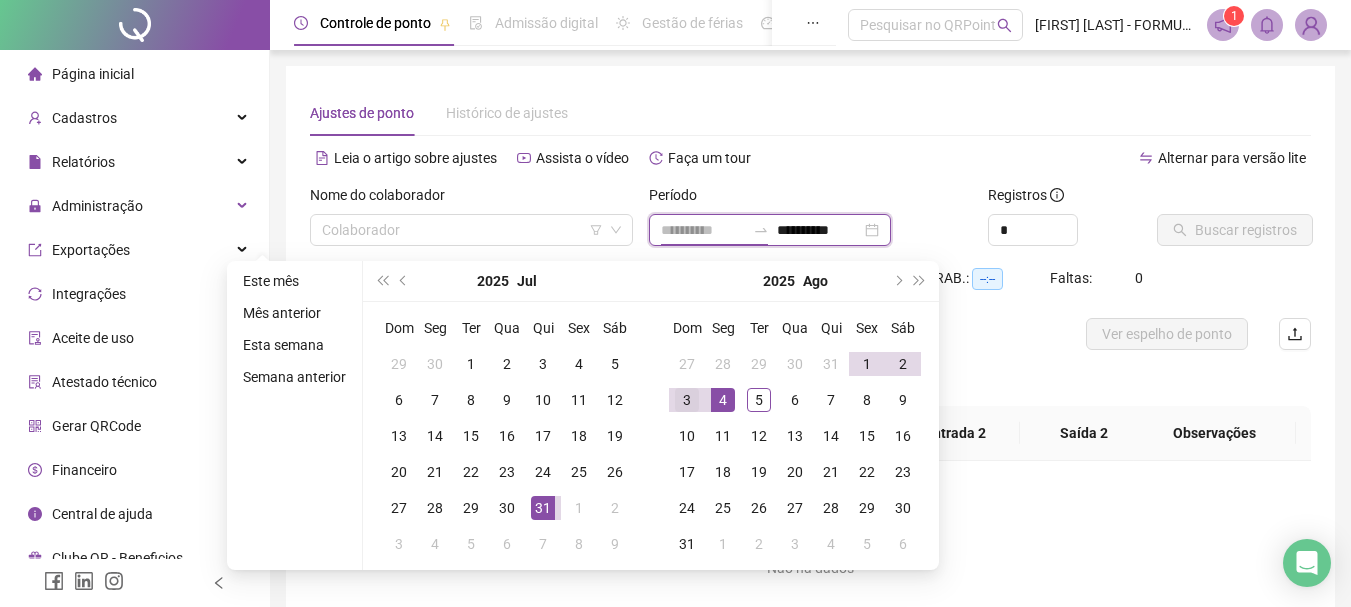 type on "**********" 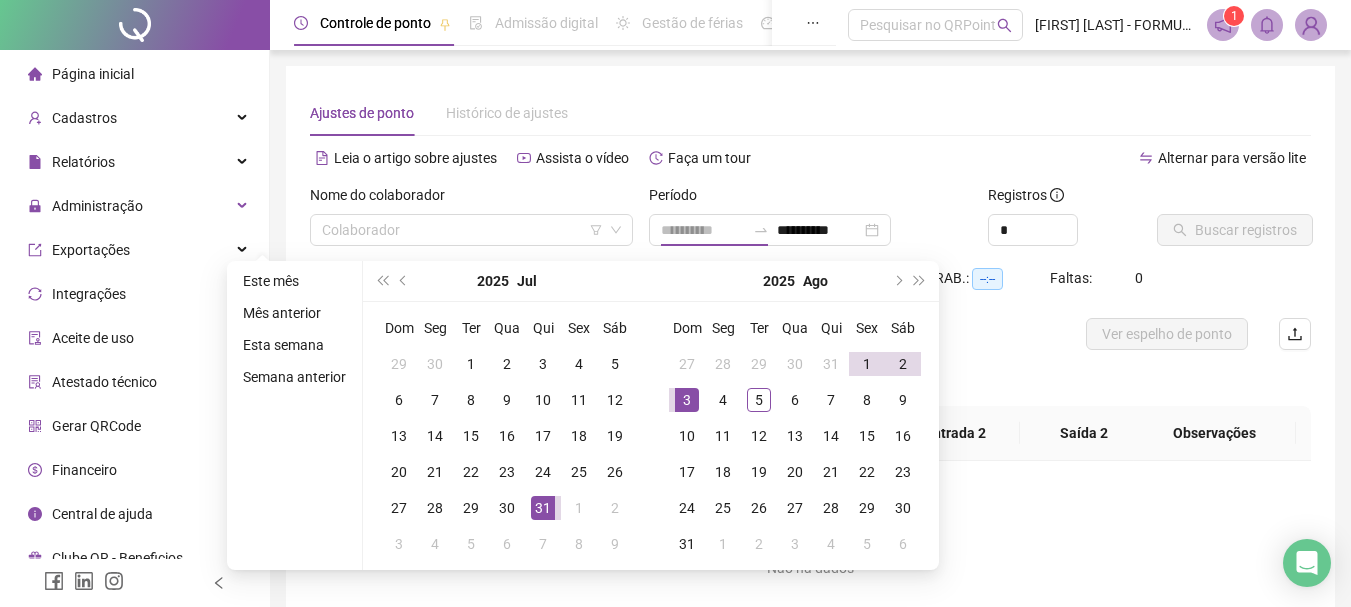 click on "3" at bounding box center (687, 400) 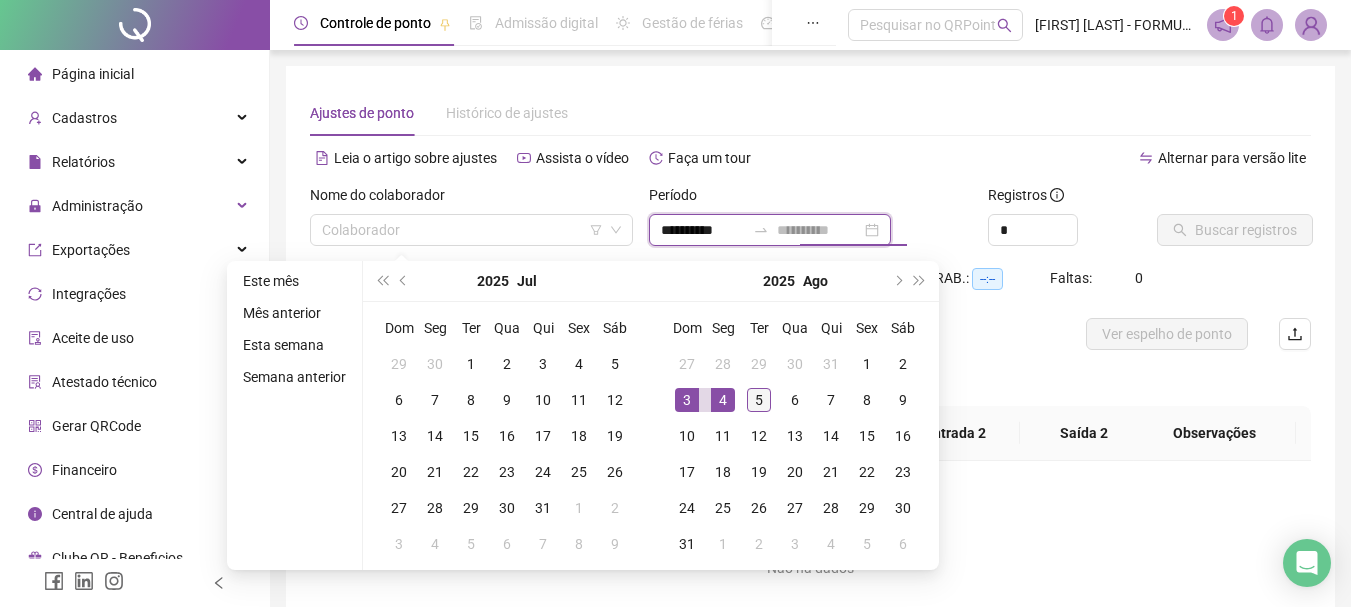 type on "**********" 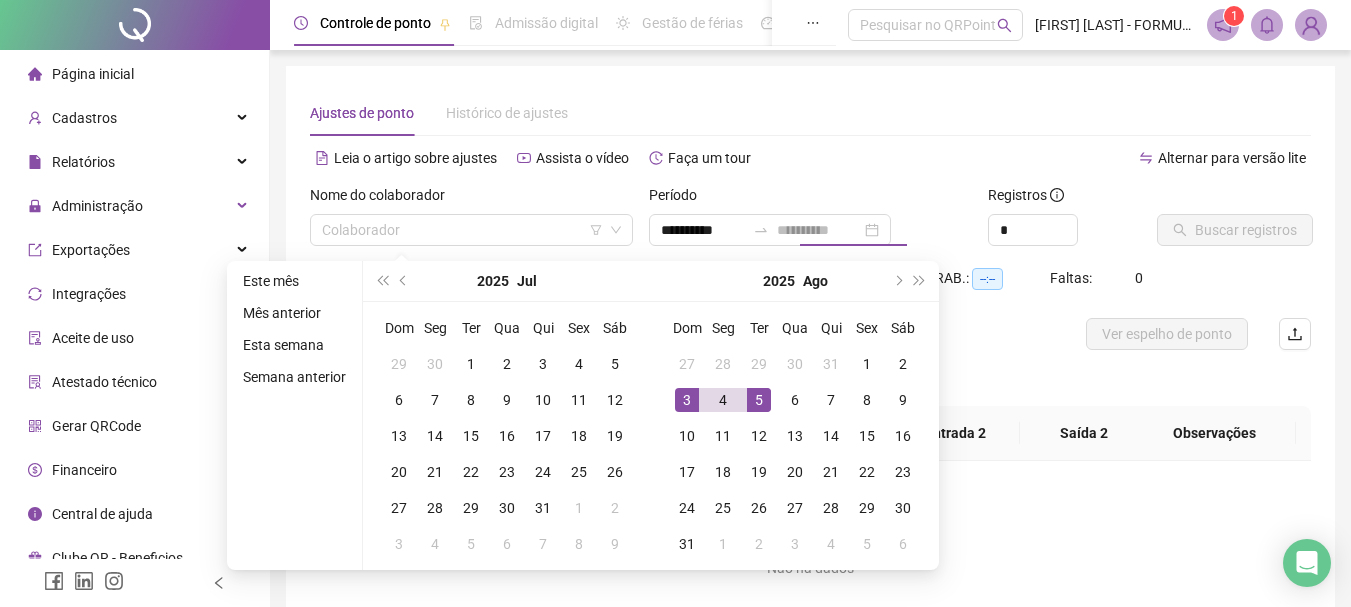click on "5" at bounding box center (759, 400) 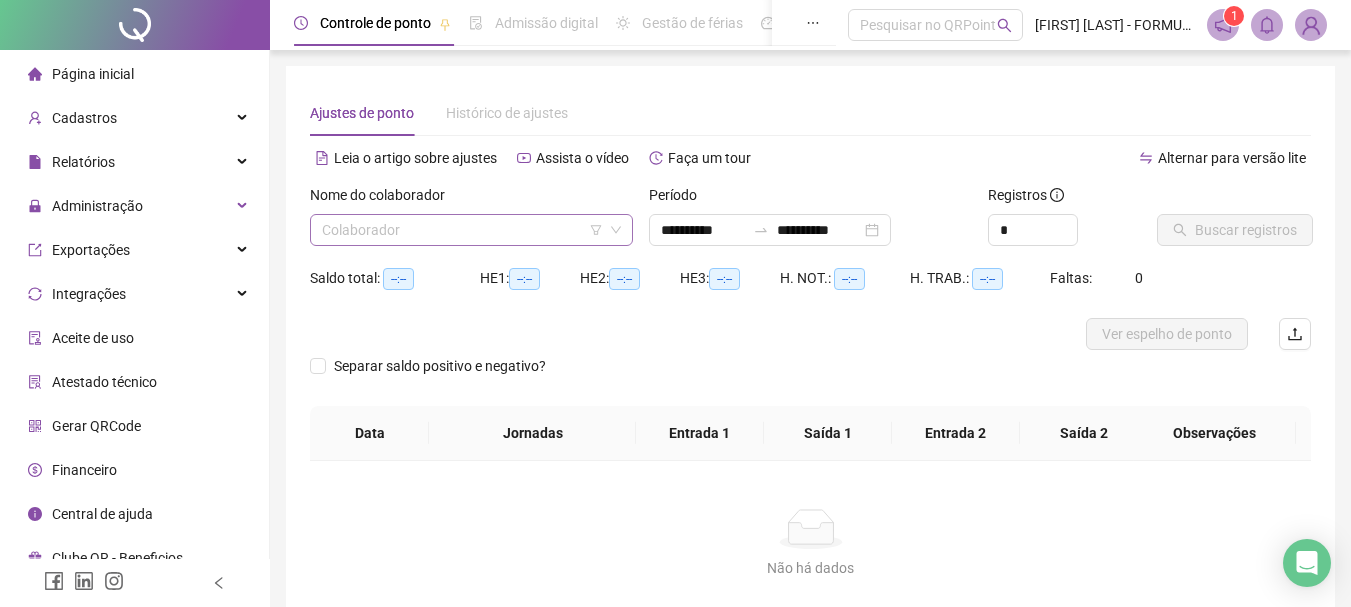 click at bounding box center [462, 230] 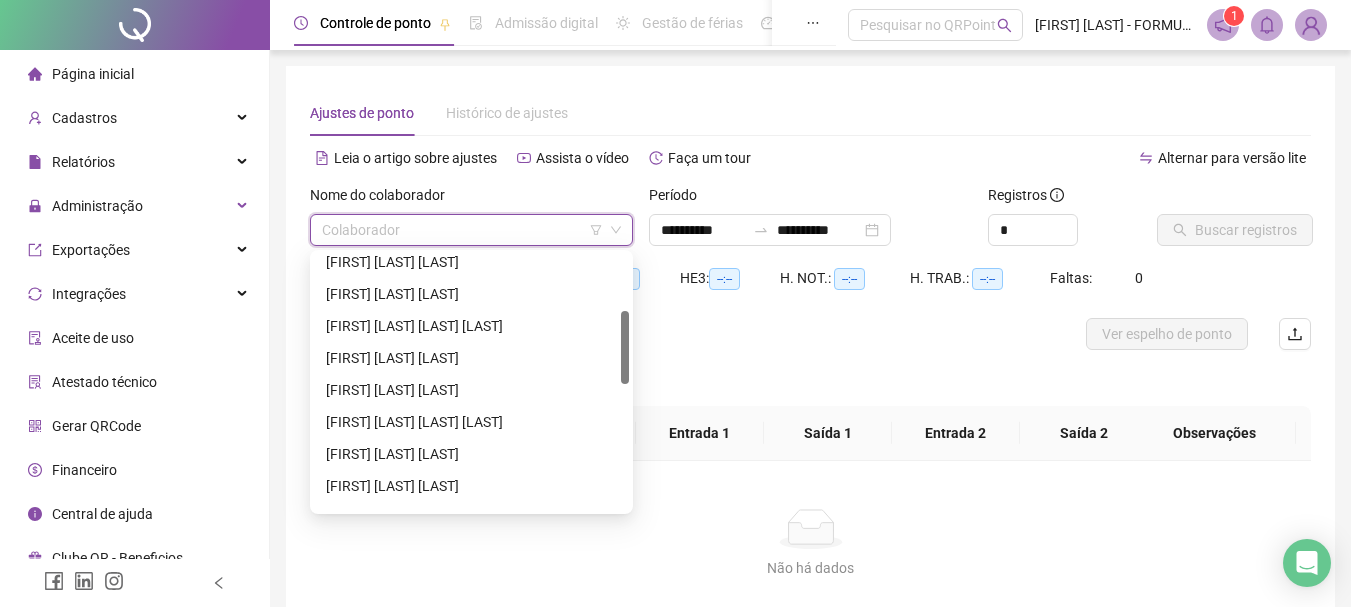 scroll, scrollTop: 300, scrollLeft: 0, axis: vertical 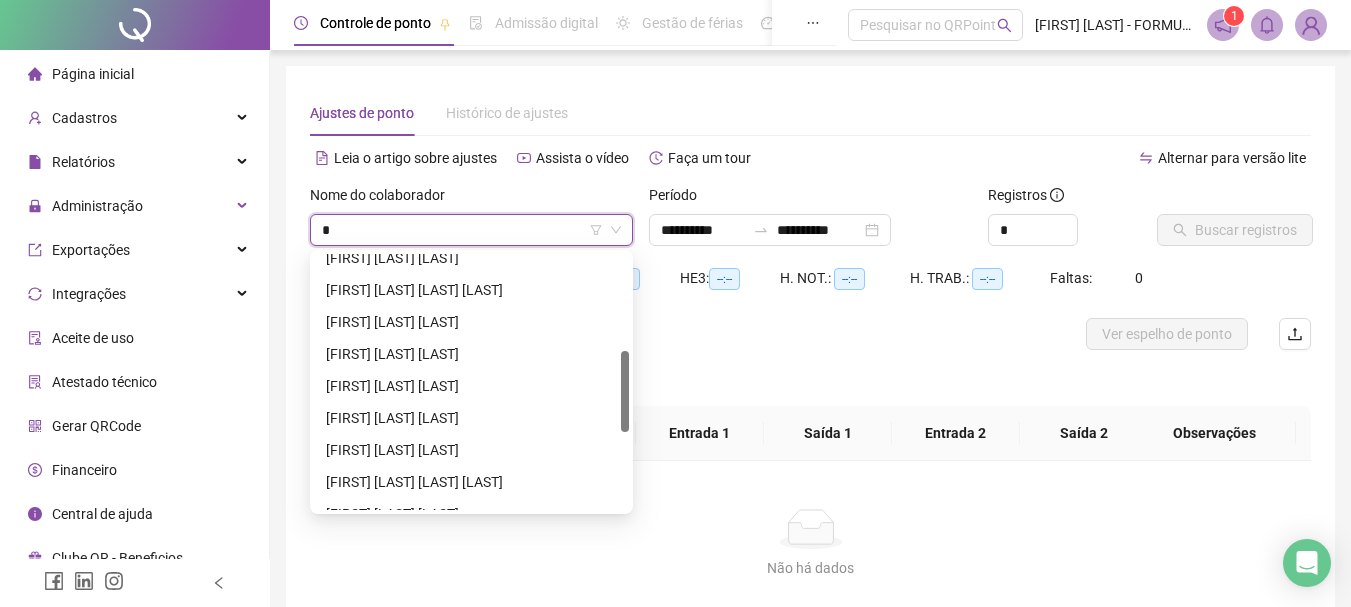 type on "**" 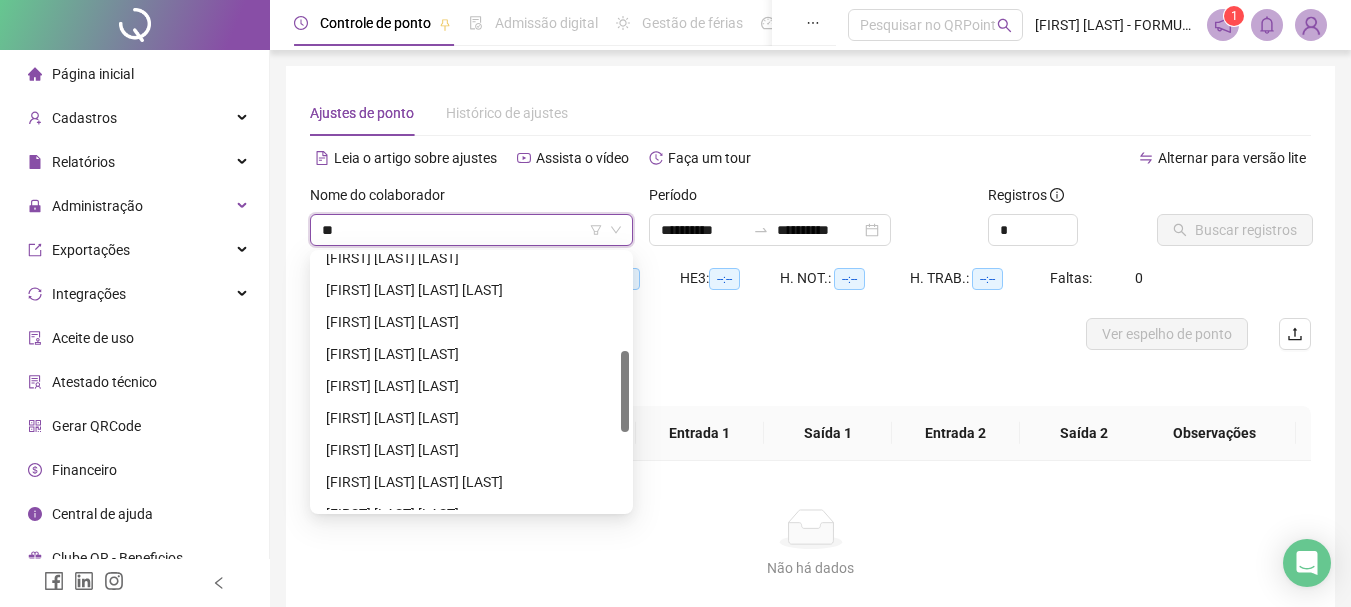 scroll, scrollTop: 0, scrollLeft: 0, axis: both 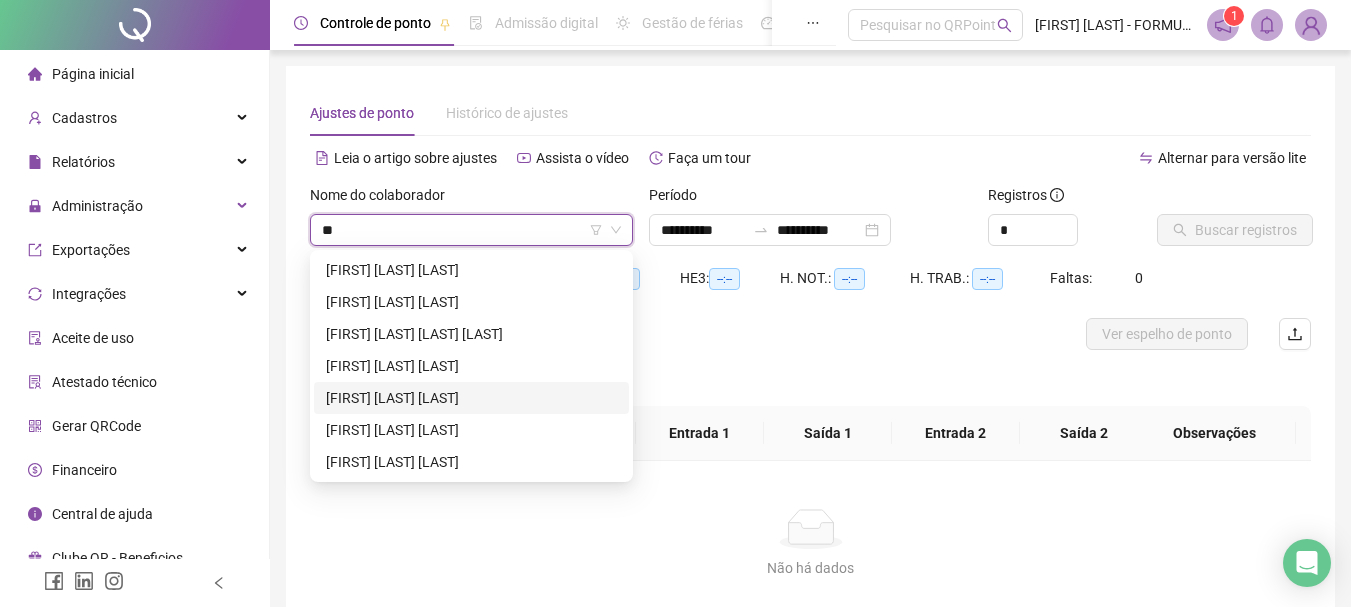 click on "[FIRST] [LAST] [LAST]" at bounding box center (471, 398) 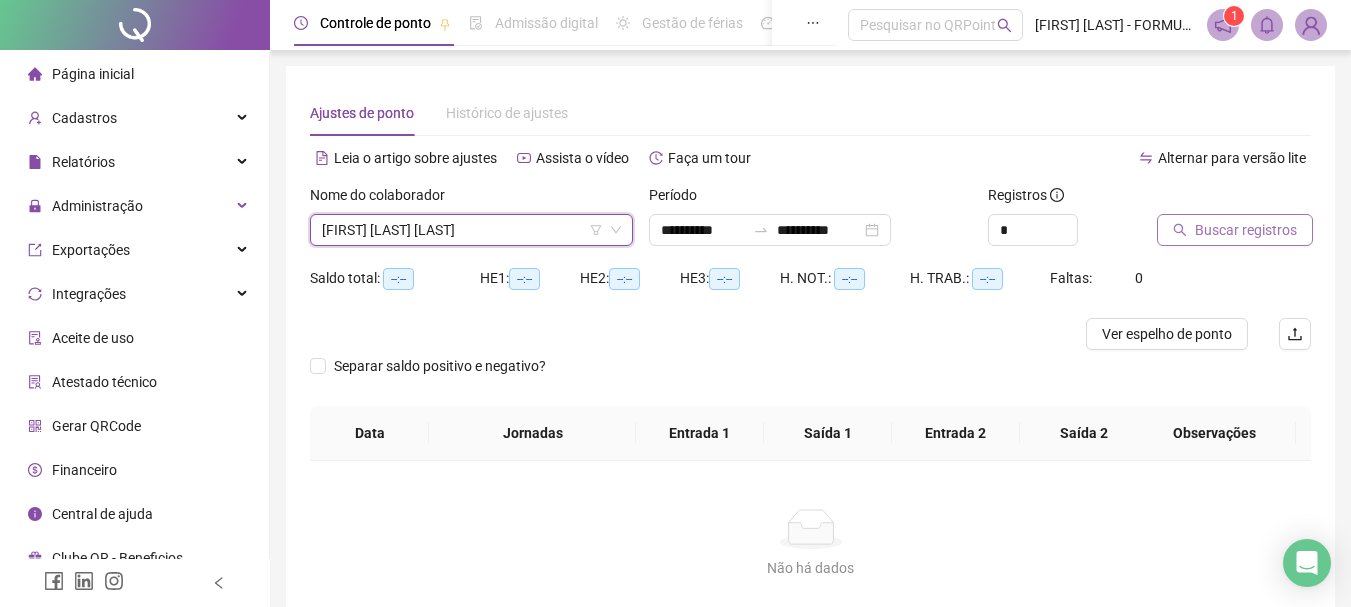 click on "Buscar registros" at bounding box center (1246, 230) 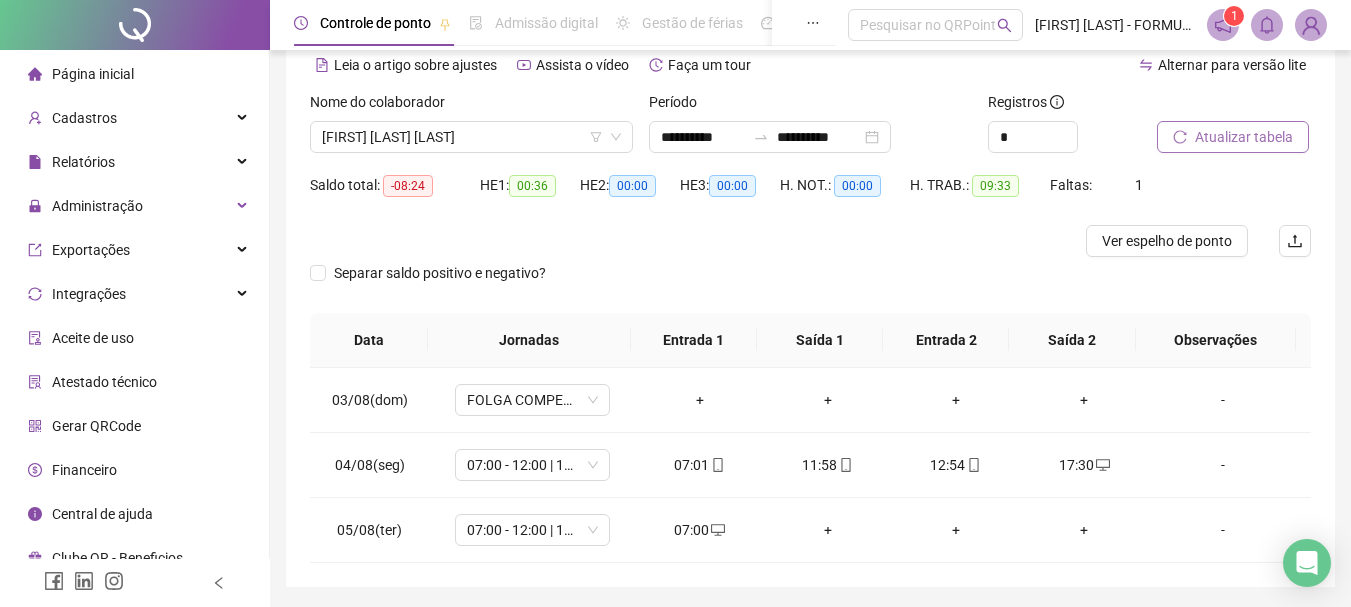 scroll, scrollTop: 159, scrollLeft: 0, axis: vertical 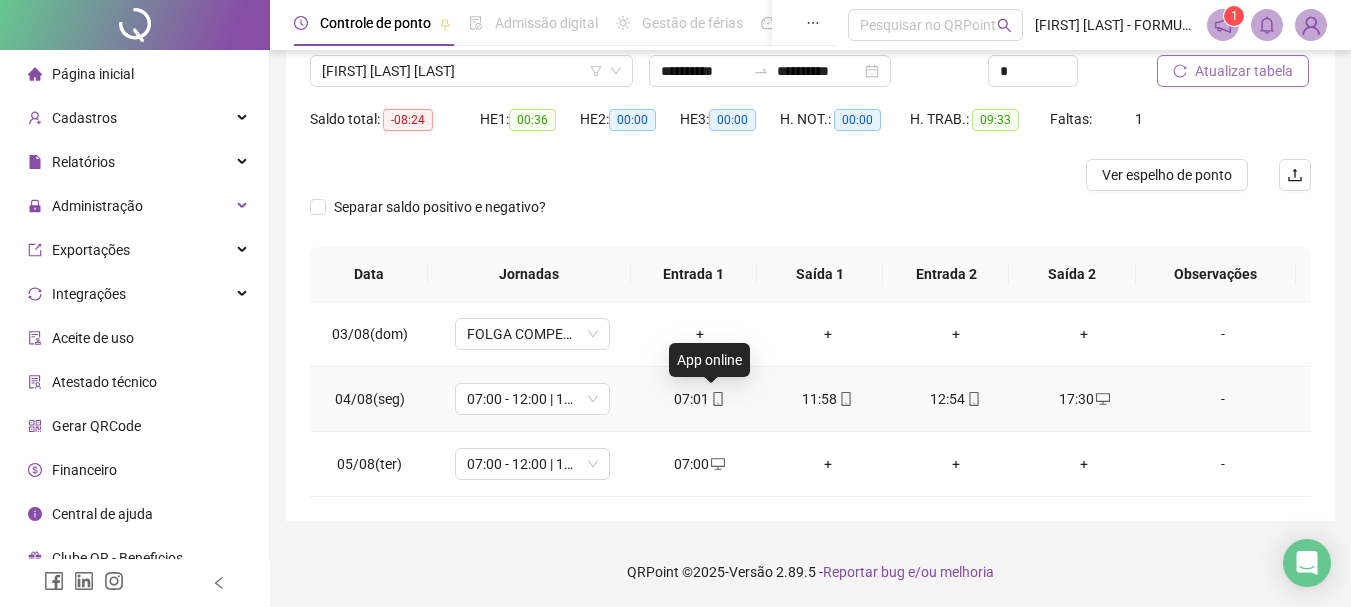 click 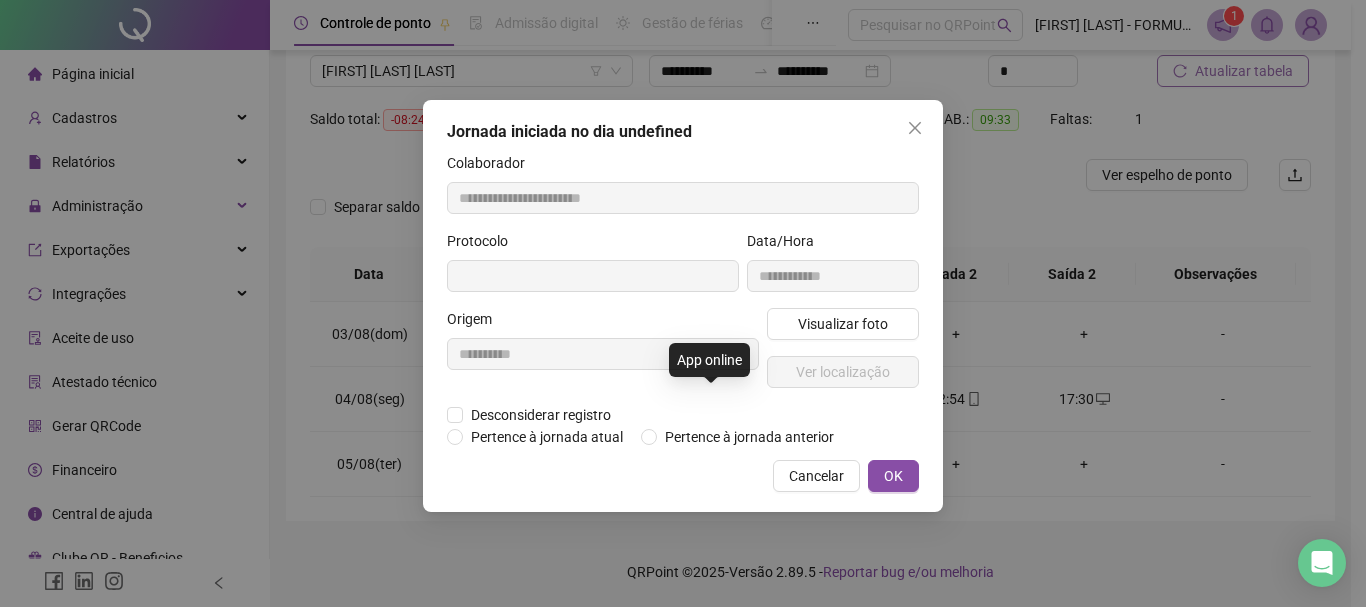 type on "**********" 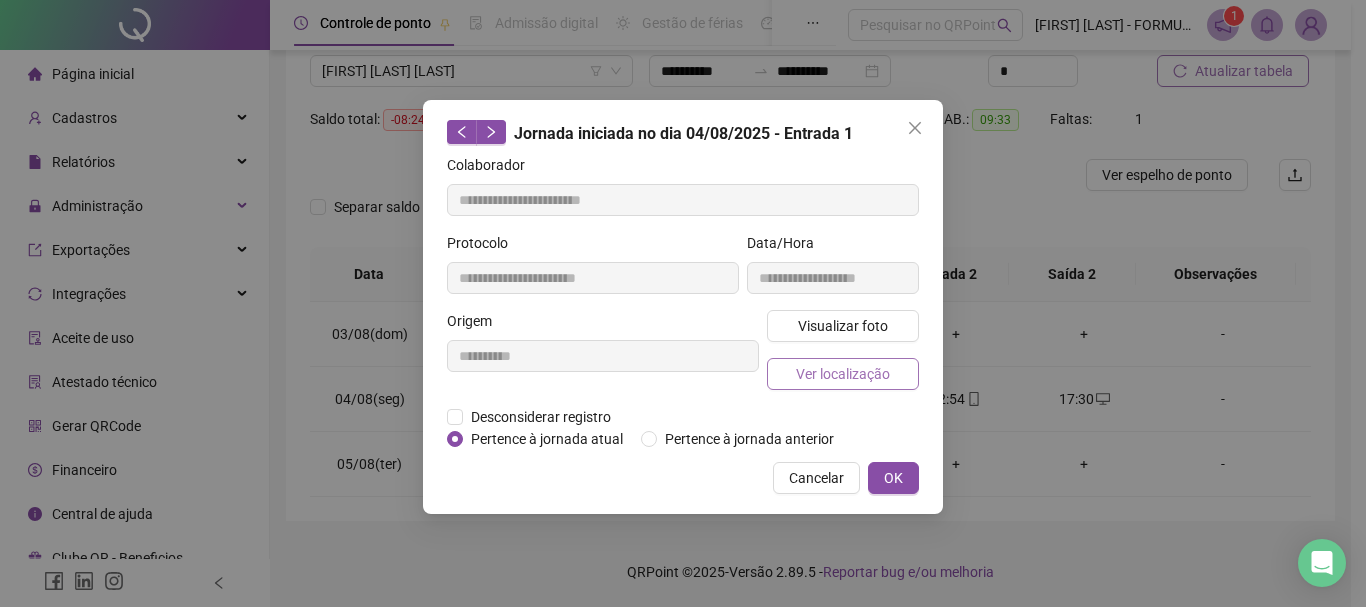 click on "Ver localização" at bounding box center [843, 374] 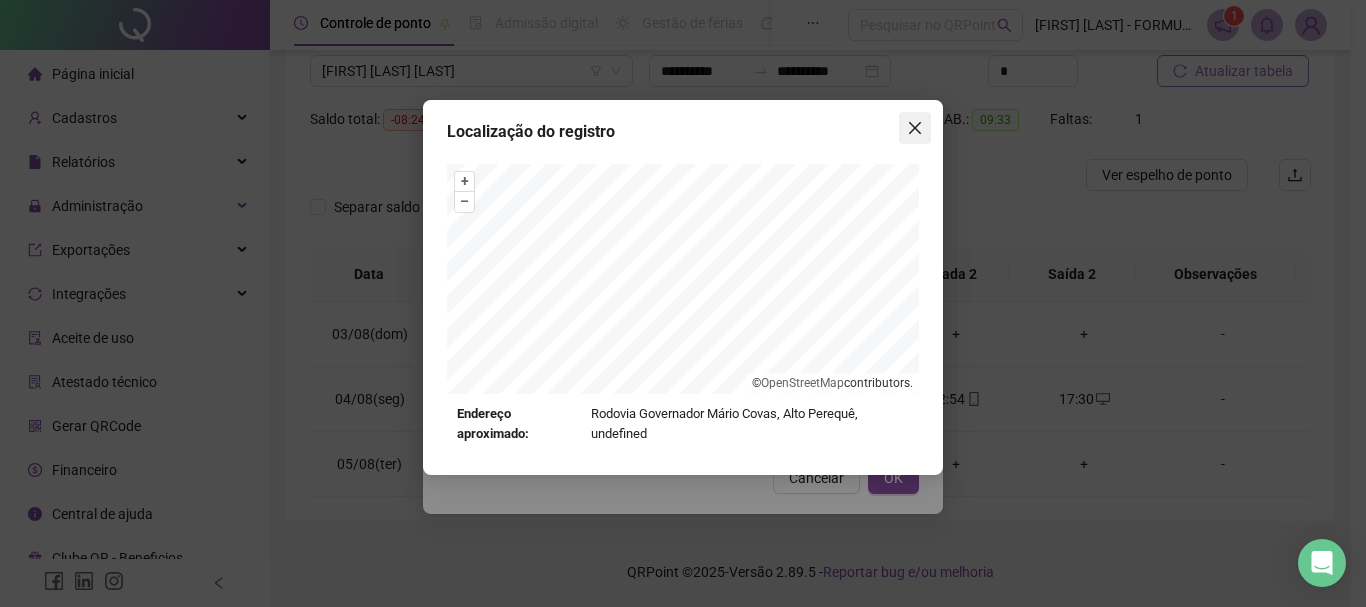 click 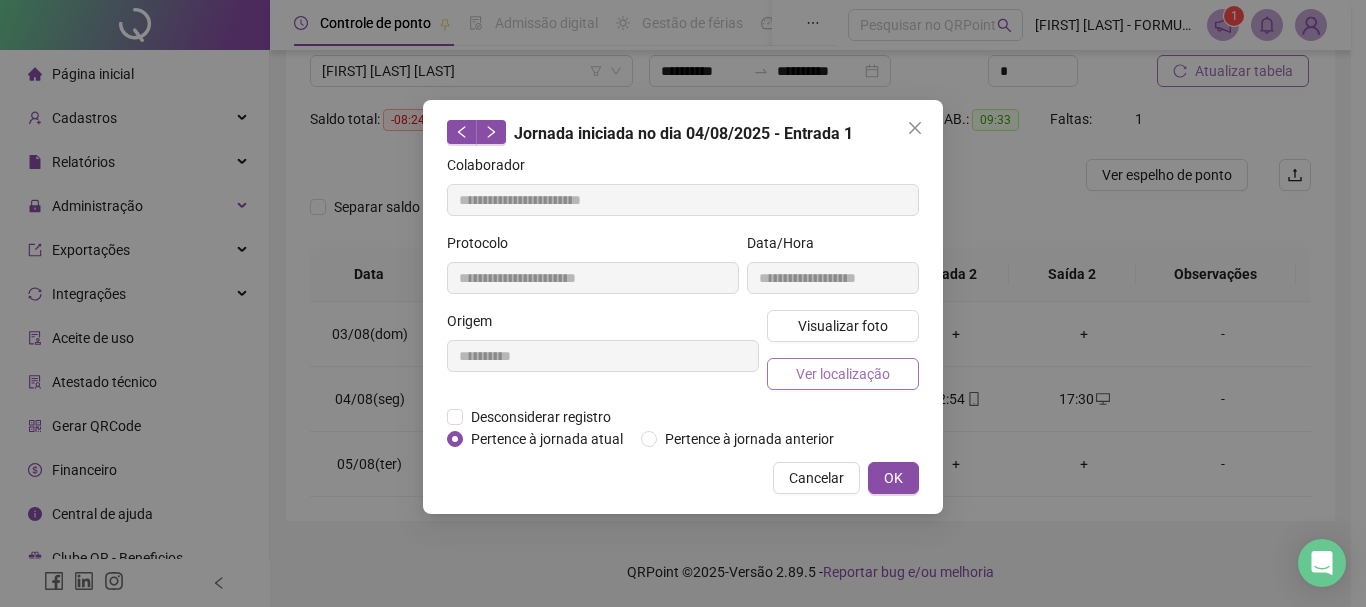 click on "Ver localização" at bounding box center [843, 374] 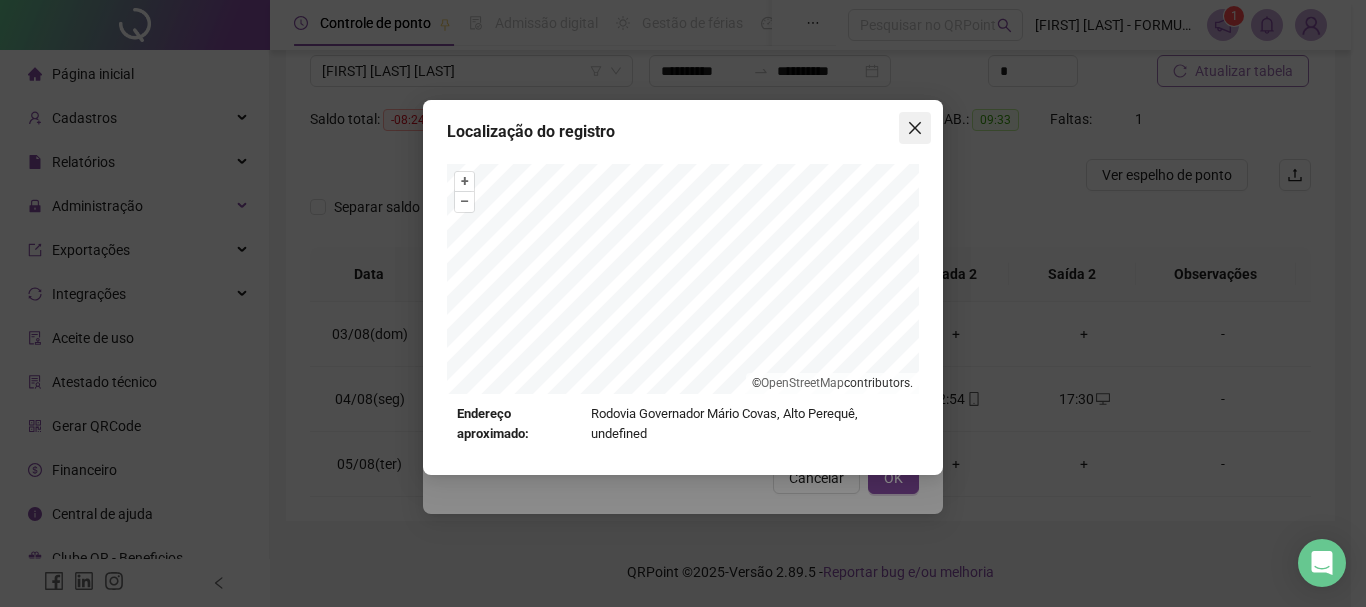 click 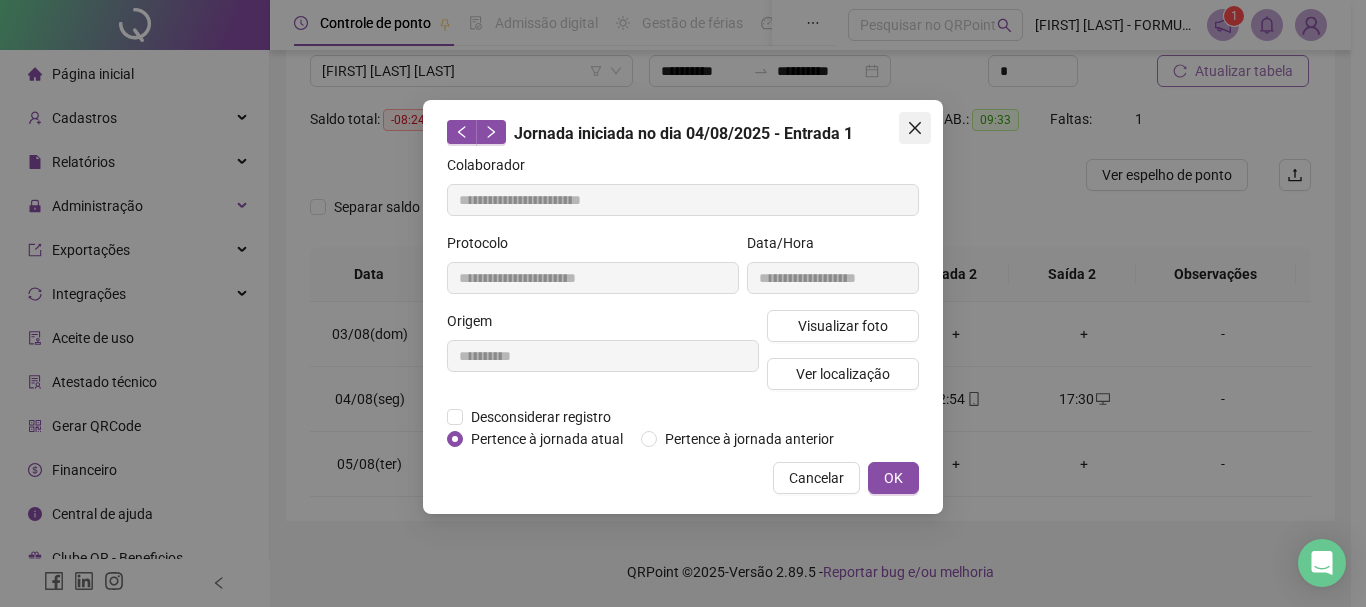 click 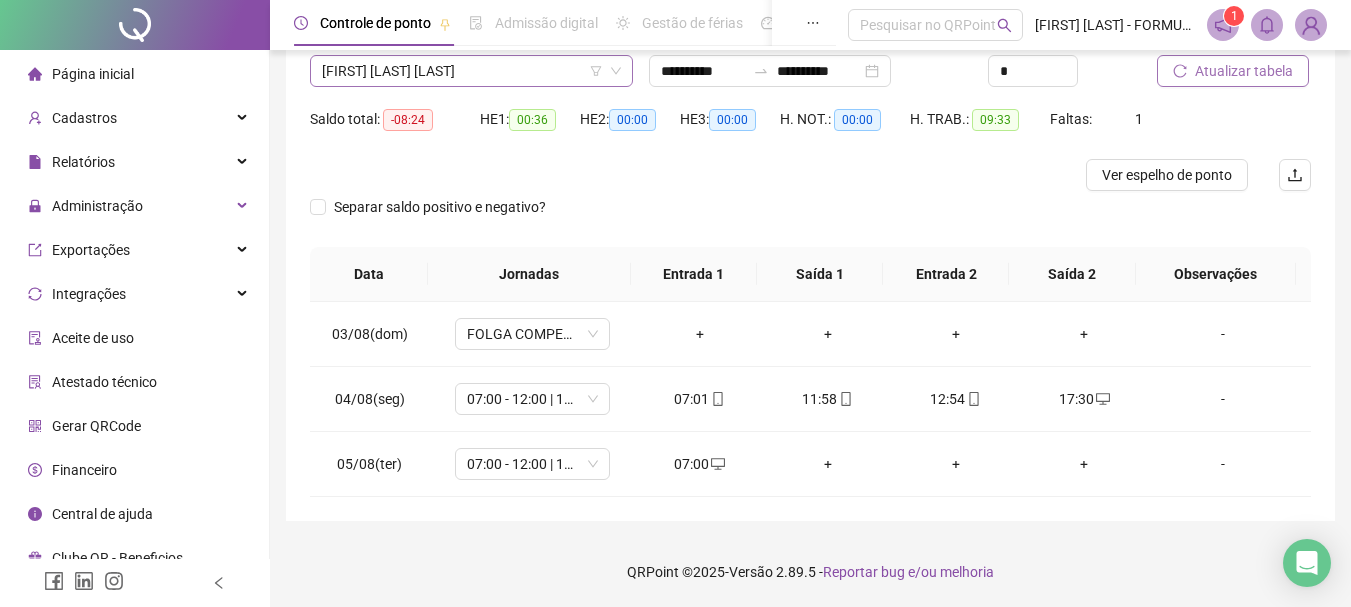 click on "[FIRST] [LAST] [LAST]" at bounding box center (471, 71) 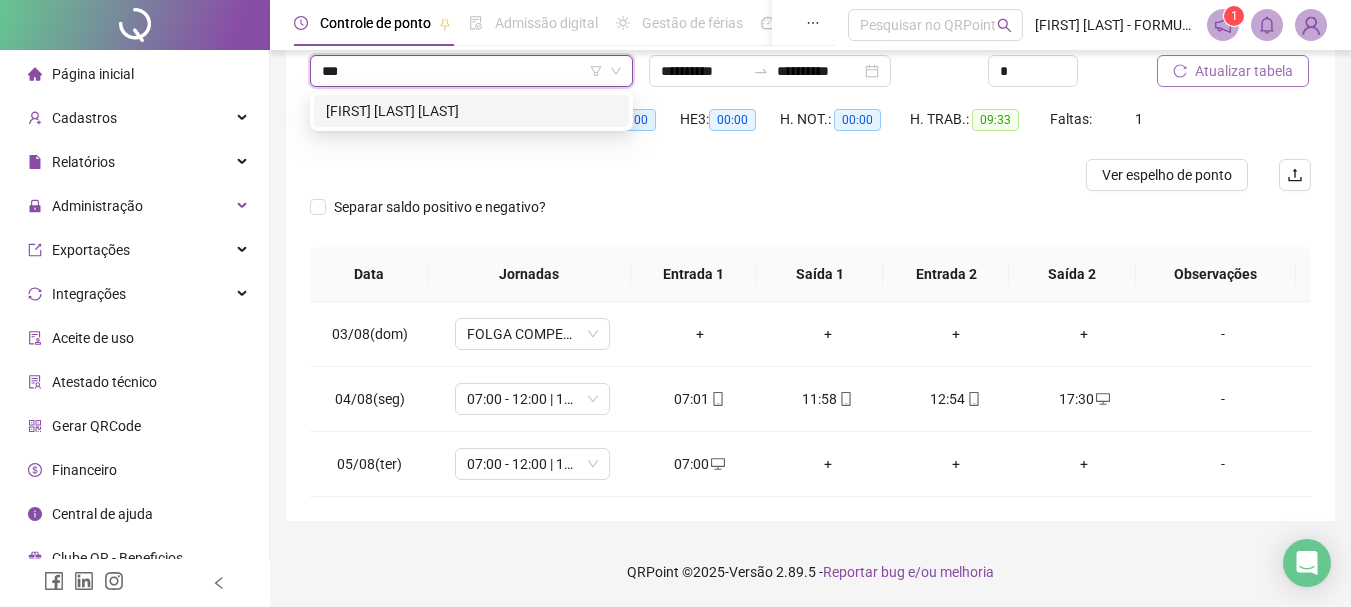 scroll, scrollTop: 0, scrollLeft: 0, axis: both 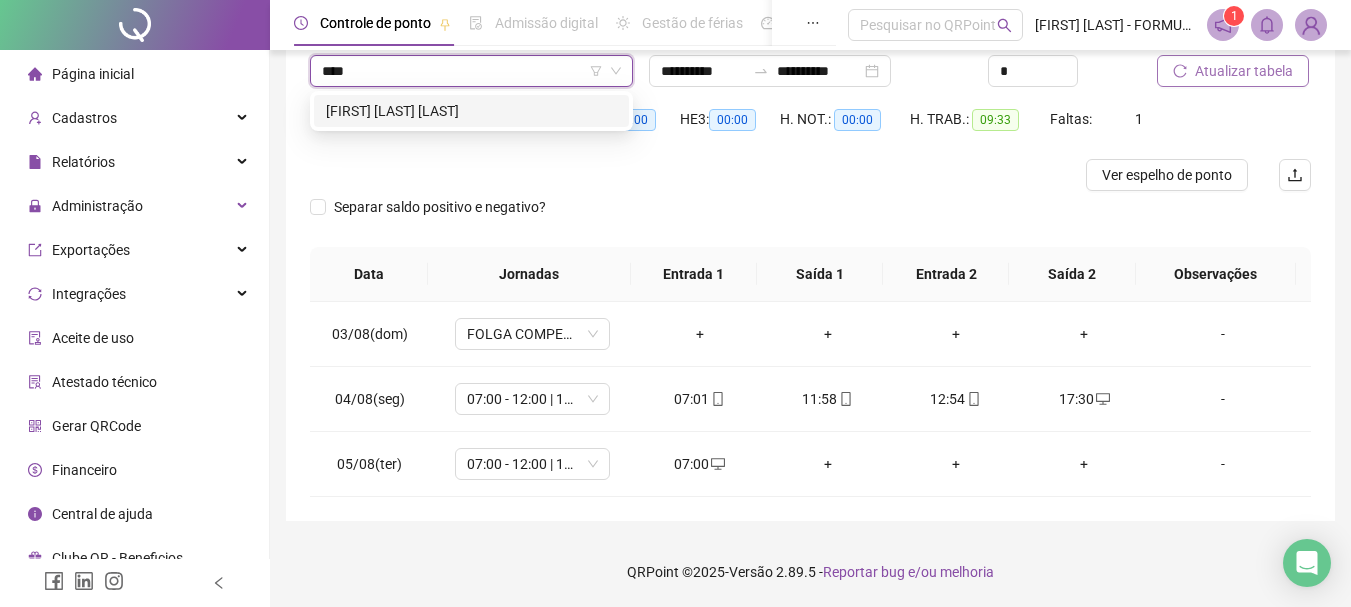 click on "[FIRST] [LAST] [LAST]" at bounding box center [471, 111] 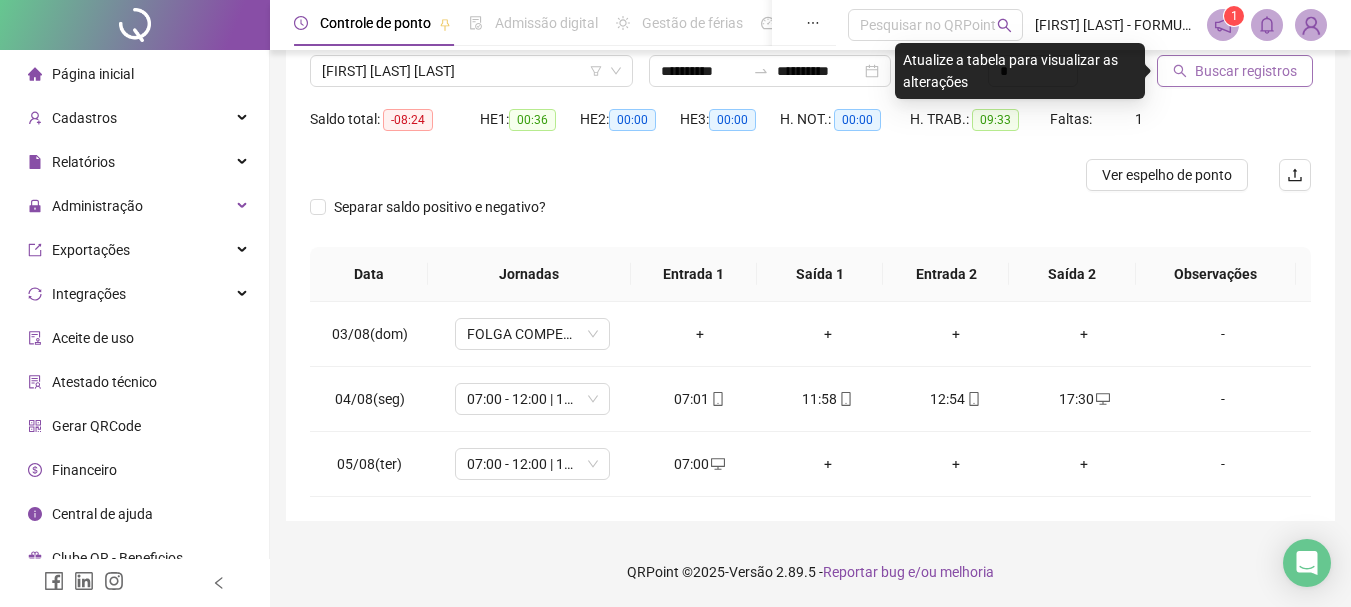 click on "Buscar registros" at bounding box center [1246, 71] 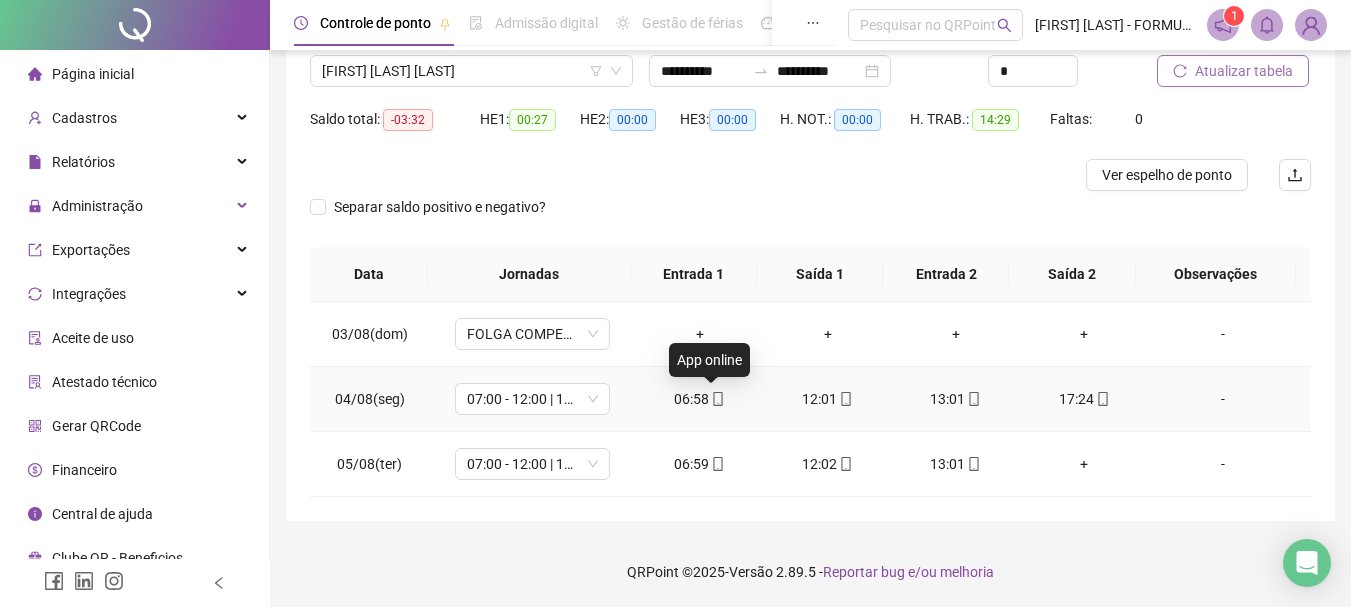 click 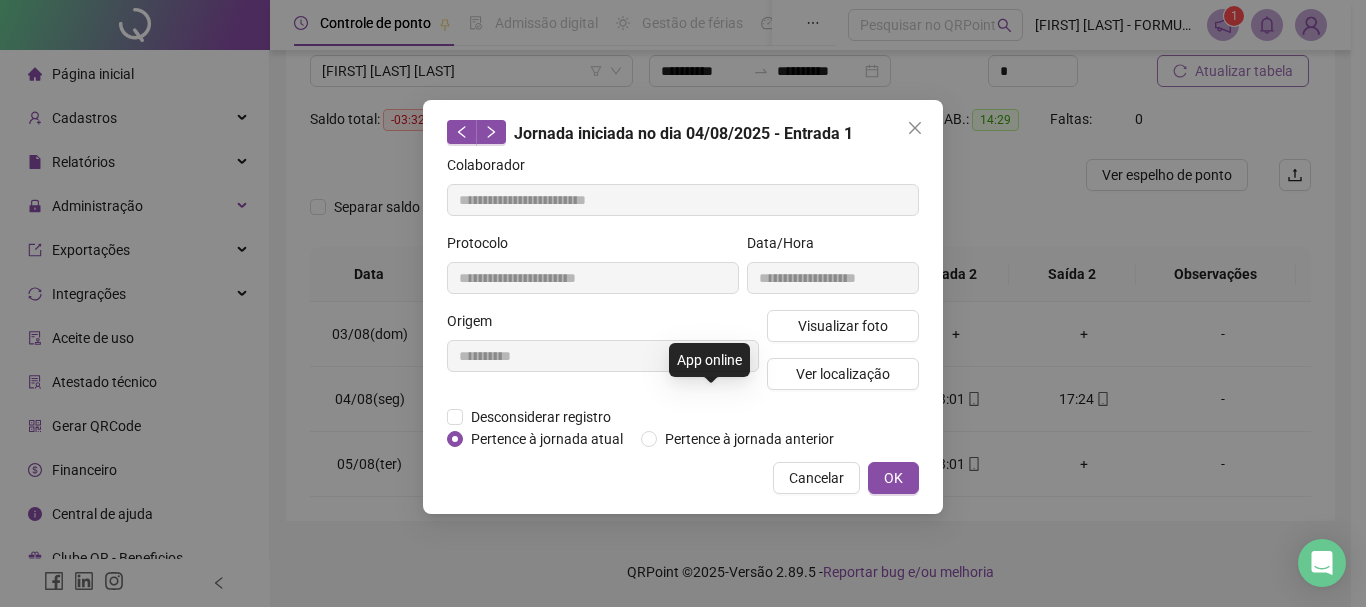 type on "**********" 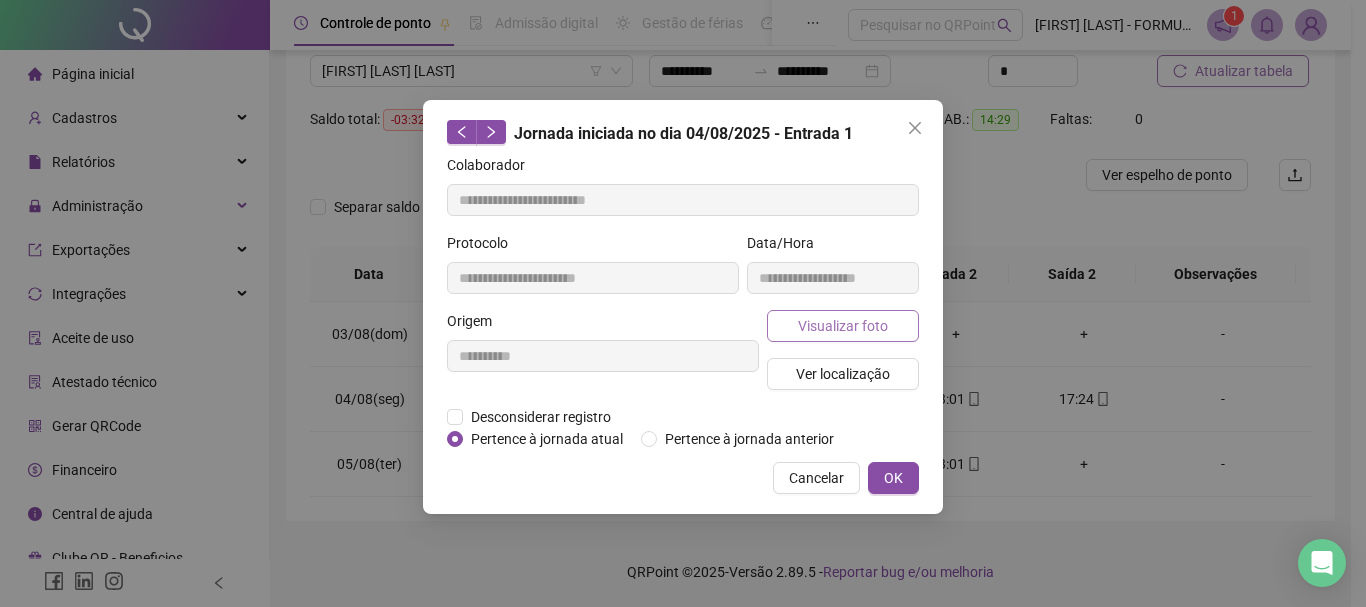 click on "Visualizar foto" at bounding box center [843, 326] 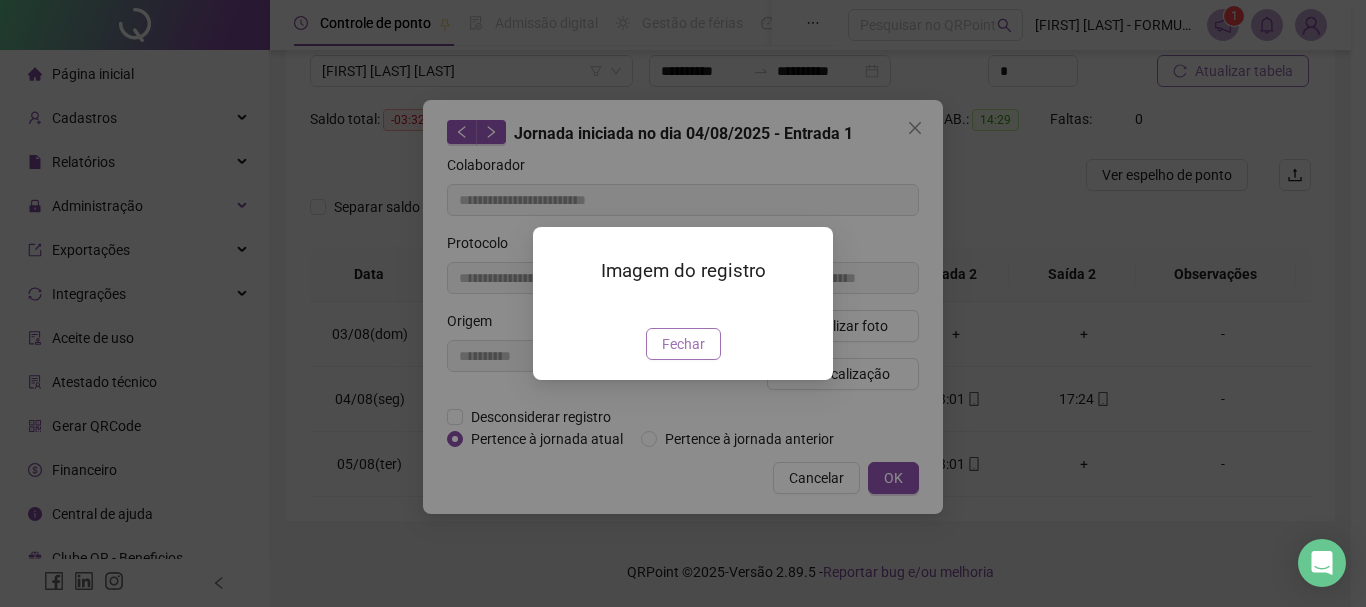 click on "Fechar" at bounding box center (683, 344) 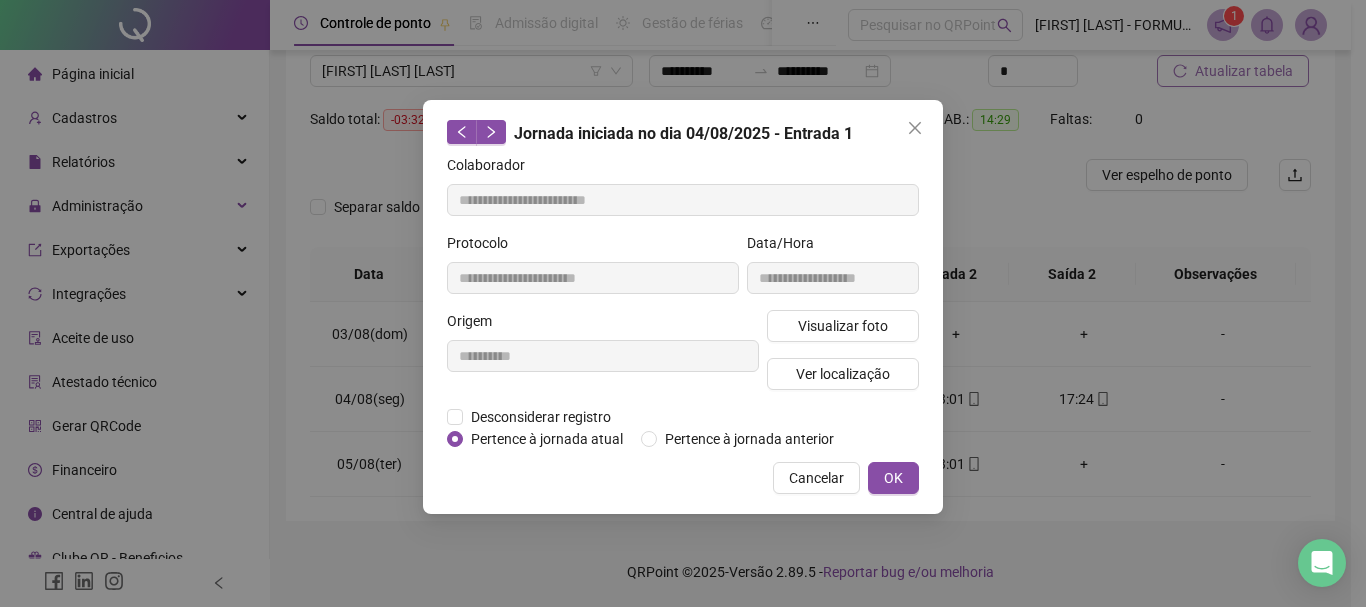 click at bounding box center [915, 128] 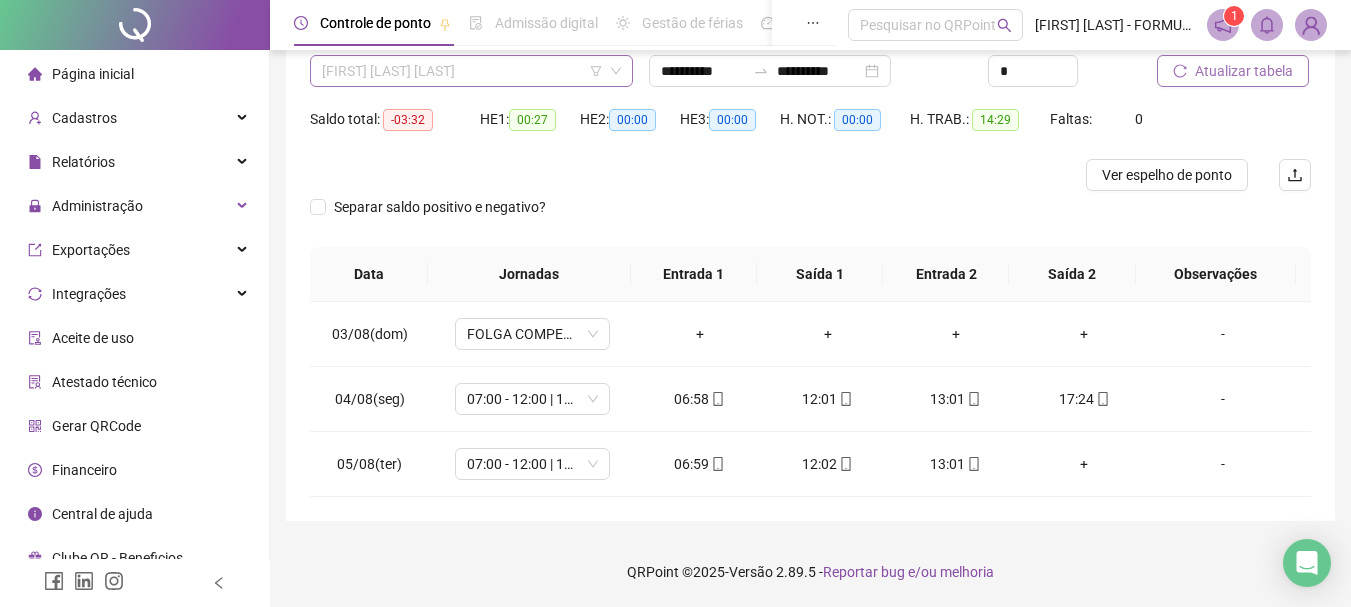 click on "[FIRST] [LAST] [LAST]" at bounding box center [471, 71] 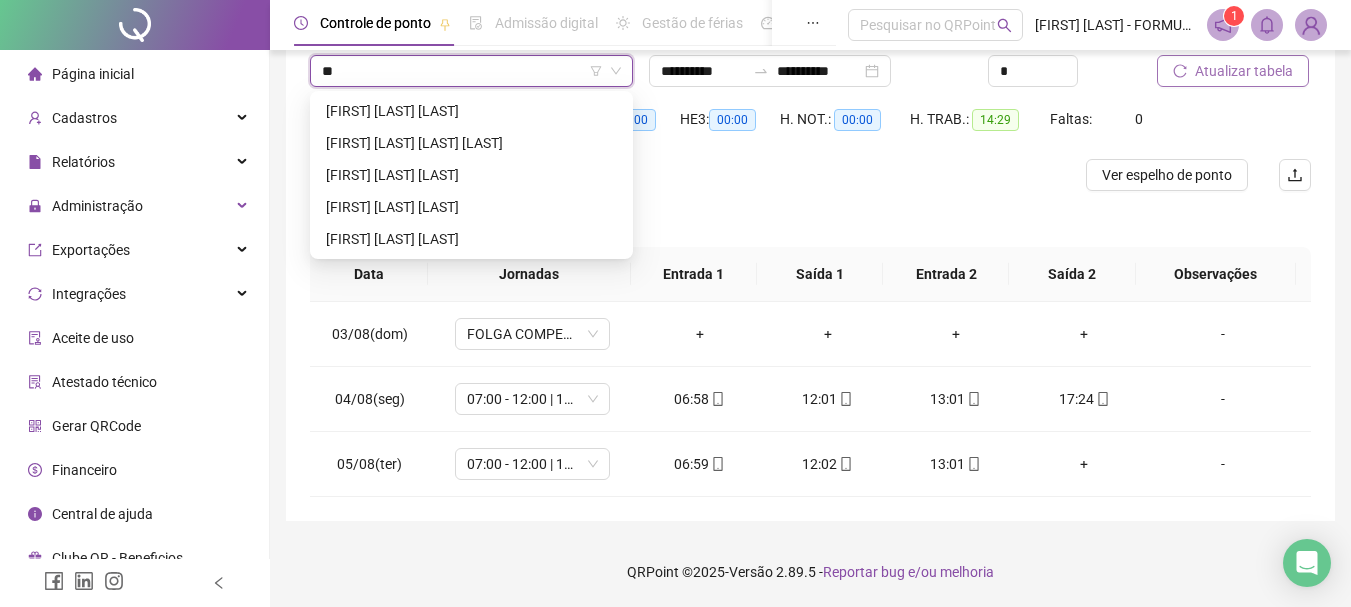 scroll, scrollTop: 0, scrollLeft: 0, axis: both 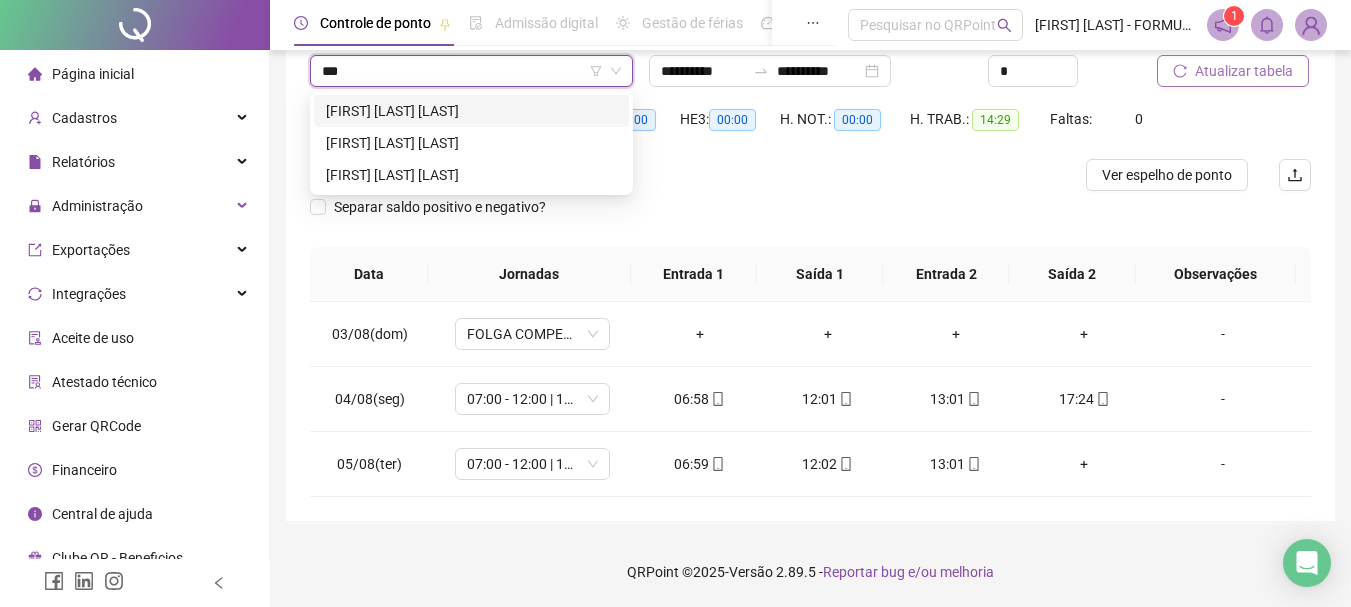 type on "****" 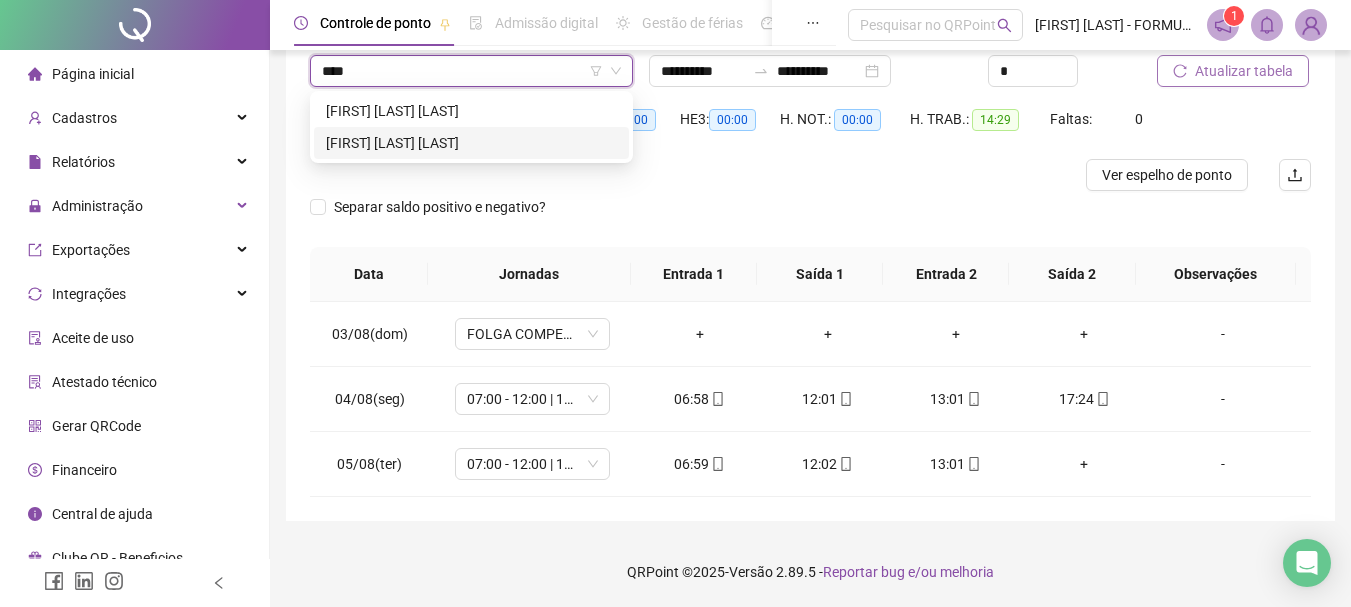 click on "[FIRST] [LAST] [LAST]" at bounding box center [471, 143] 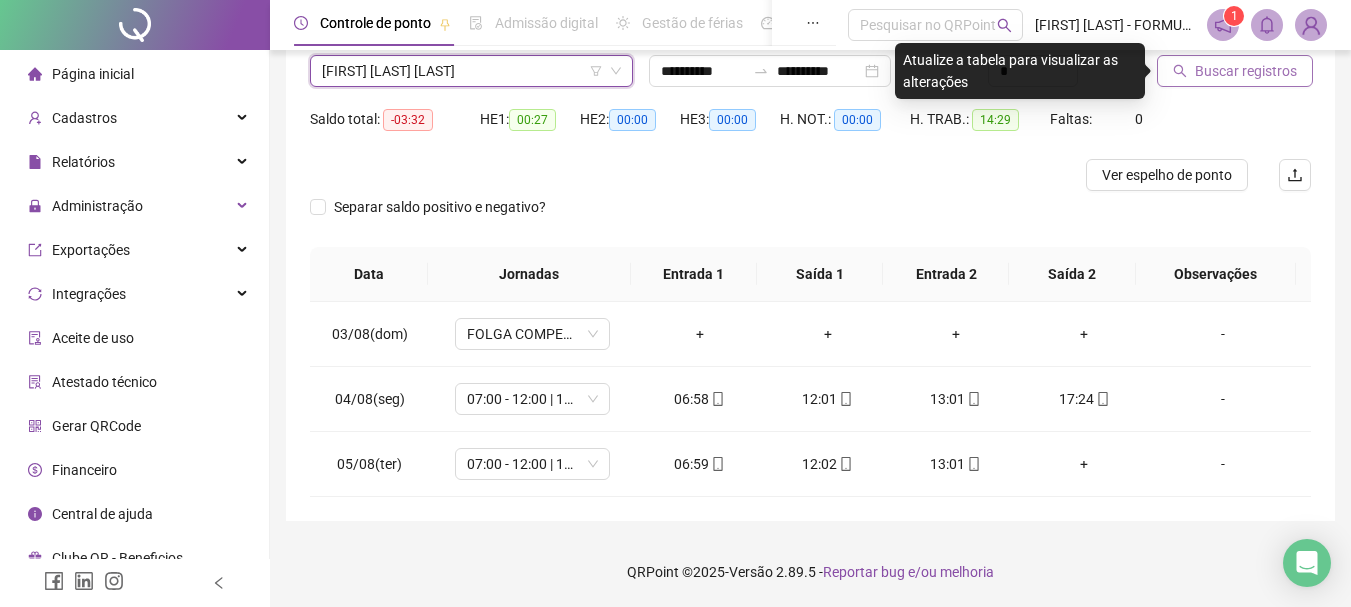 click on "Buscar registros" at bounding box center [1235, 71] 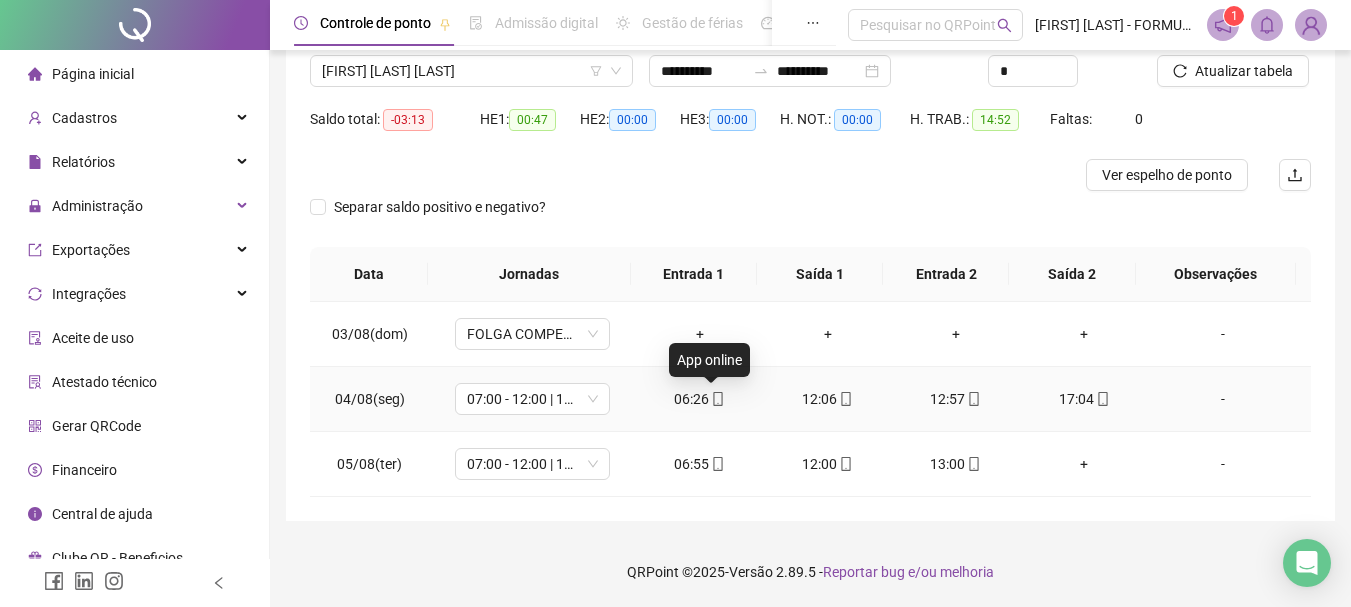 click 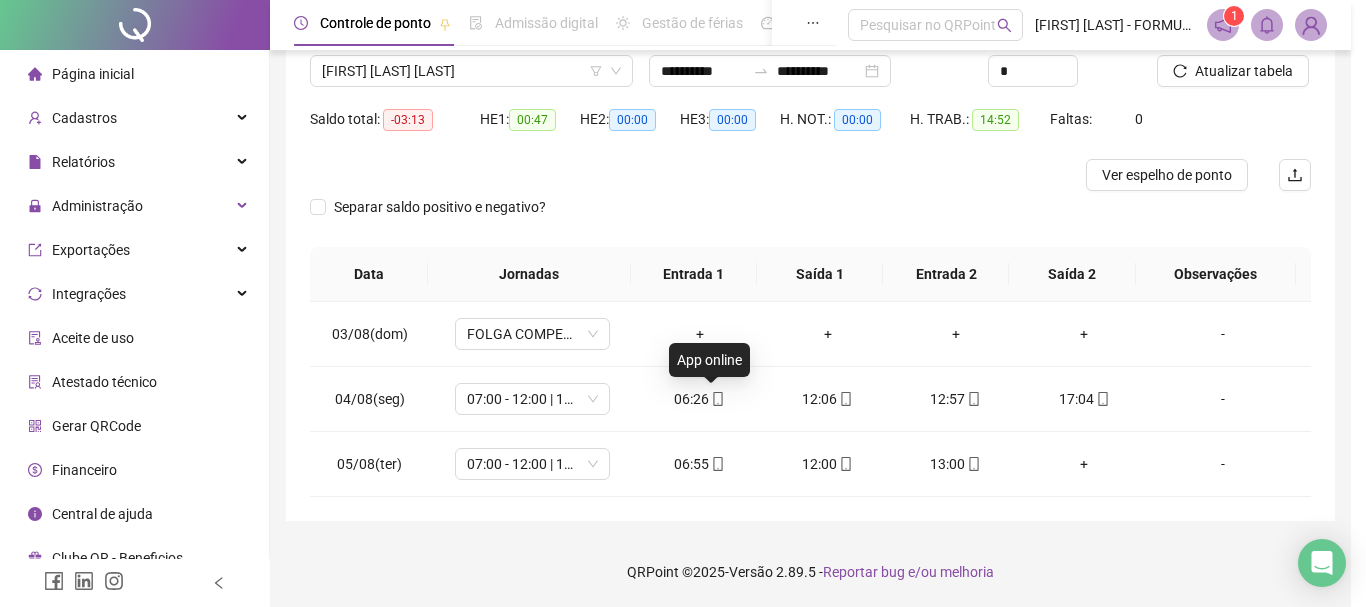 type on "**********" 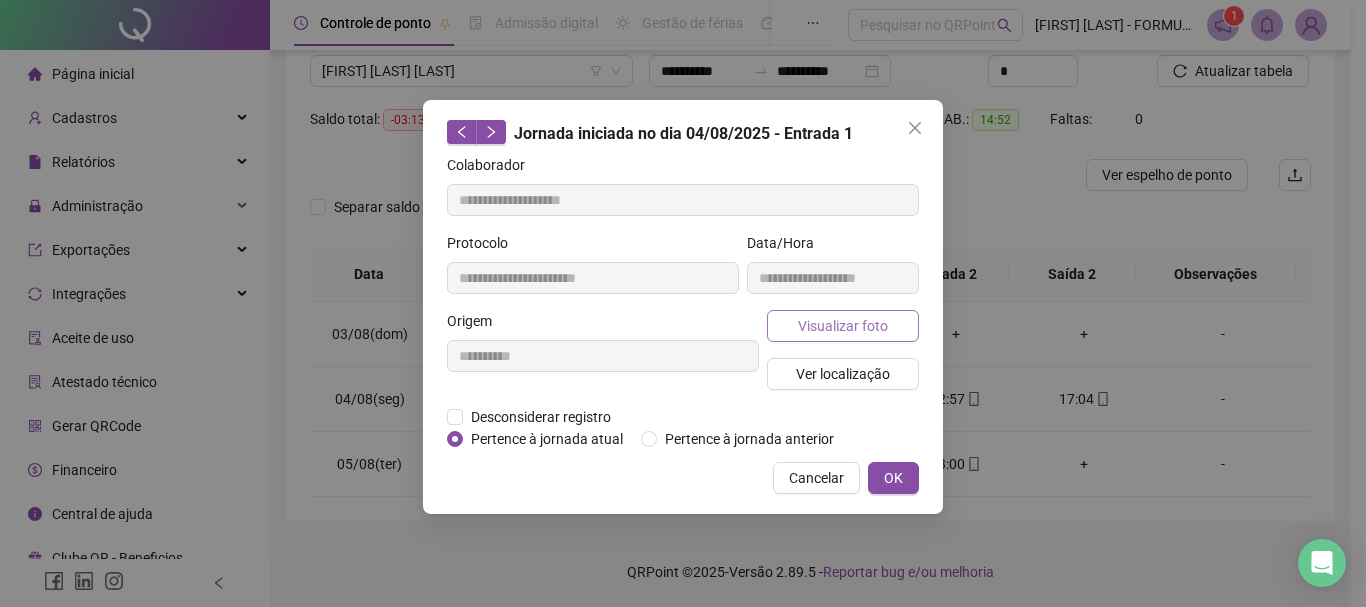 click on "Visualizar foto" at bounding box center [843, 326] 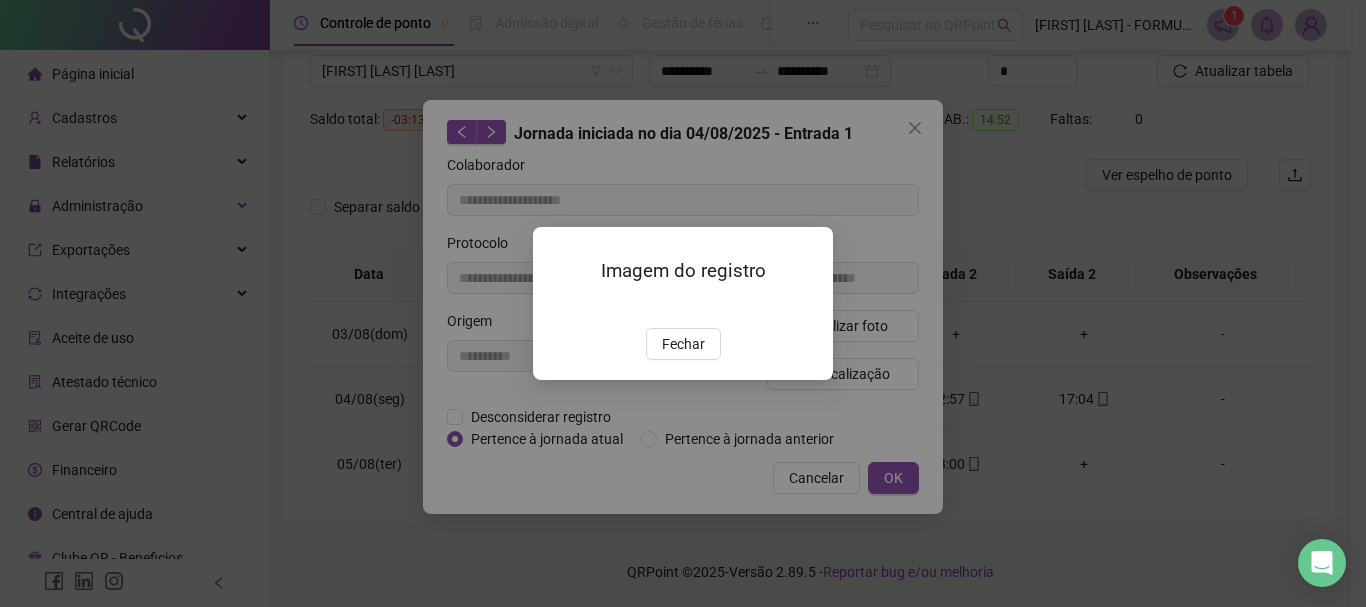 click at bounding box center (557, 307) 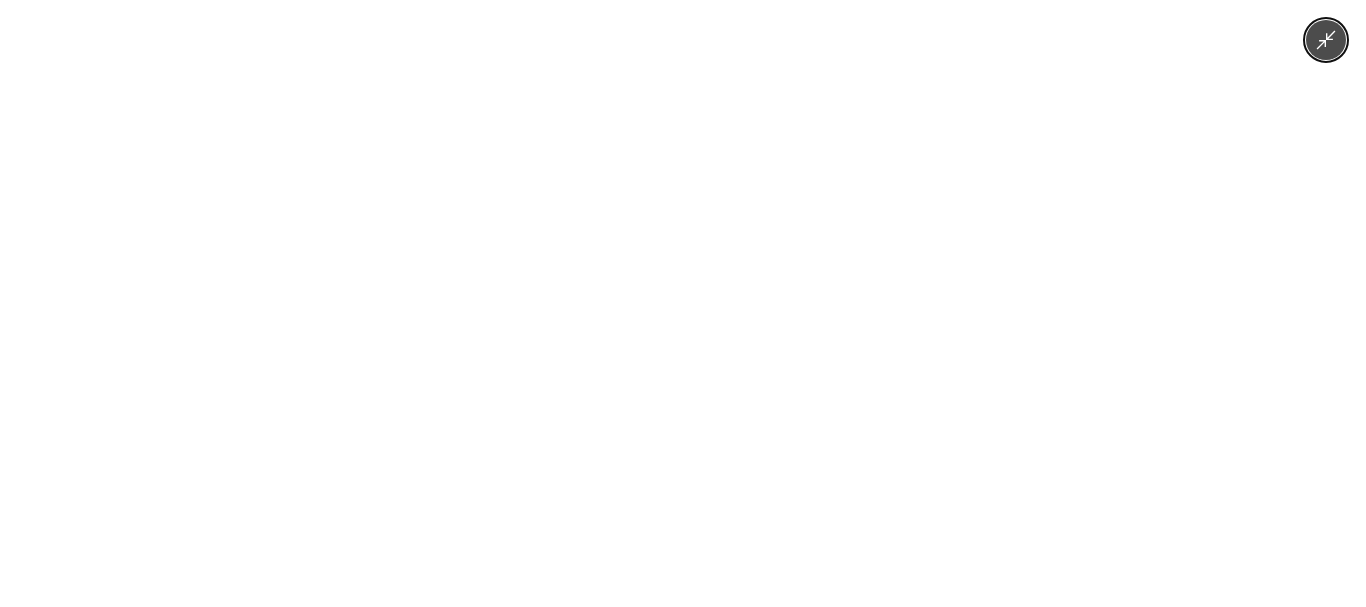 click at bounding box center (682, 303) 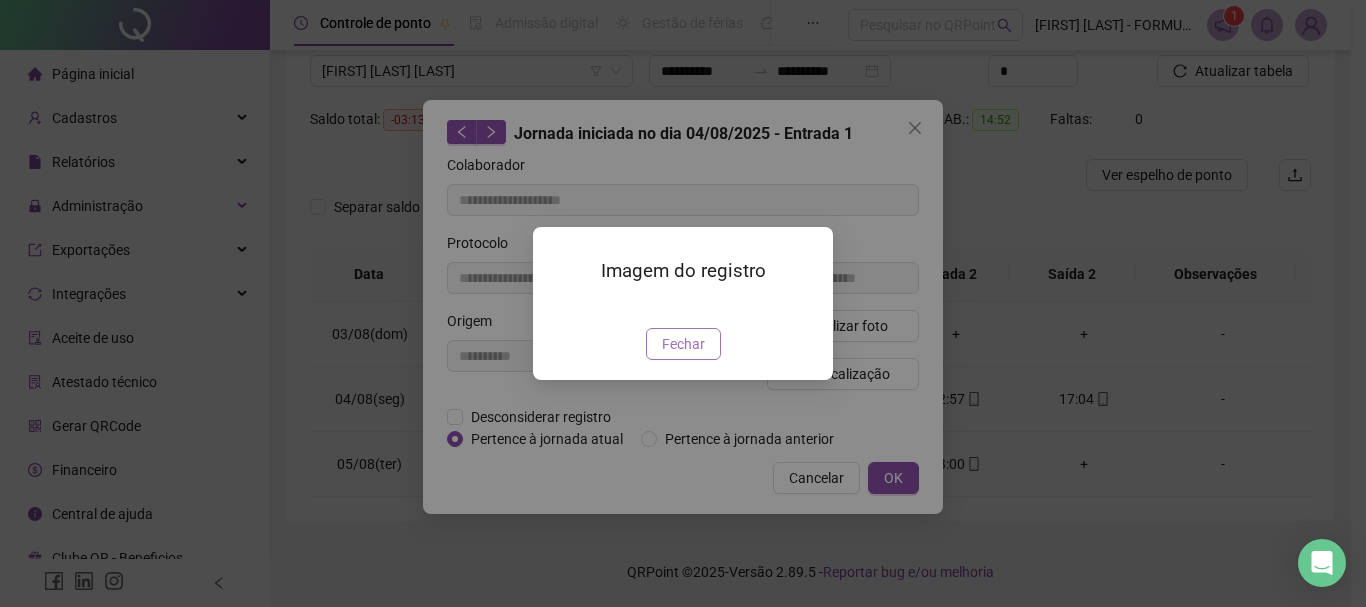 click on "Fechar" at bounding box center (683, 344) 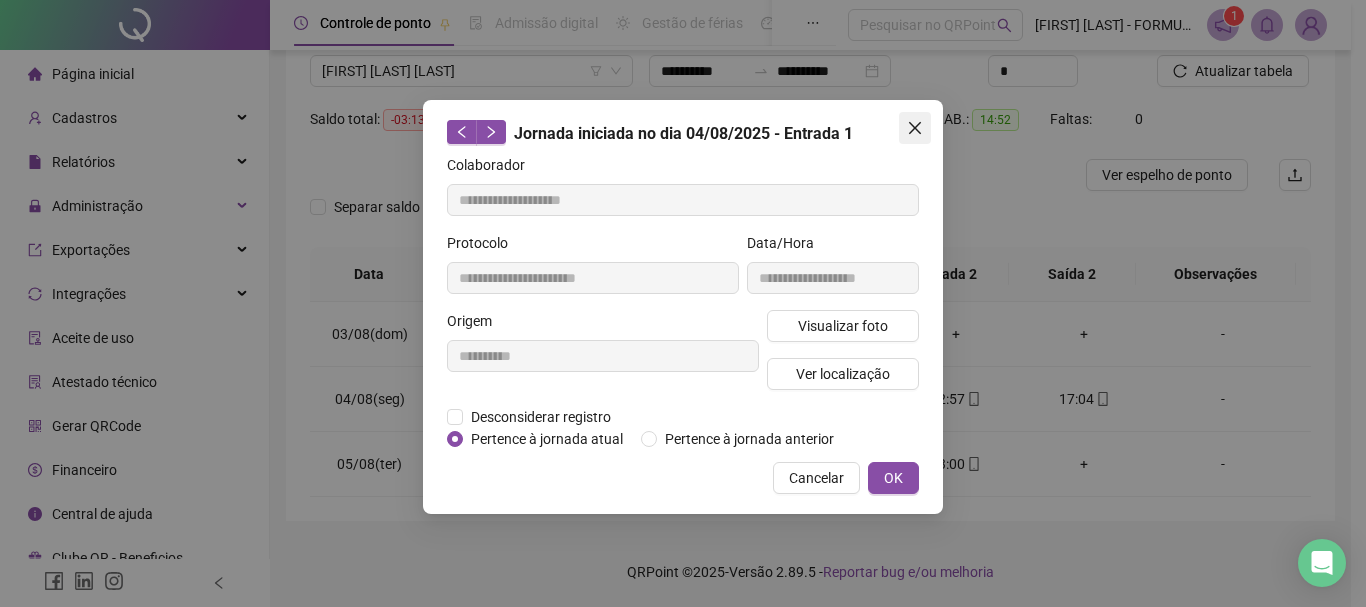 click at bounding box center (915, 128) 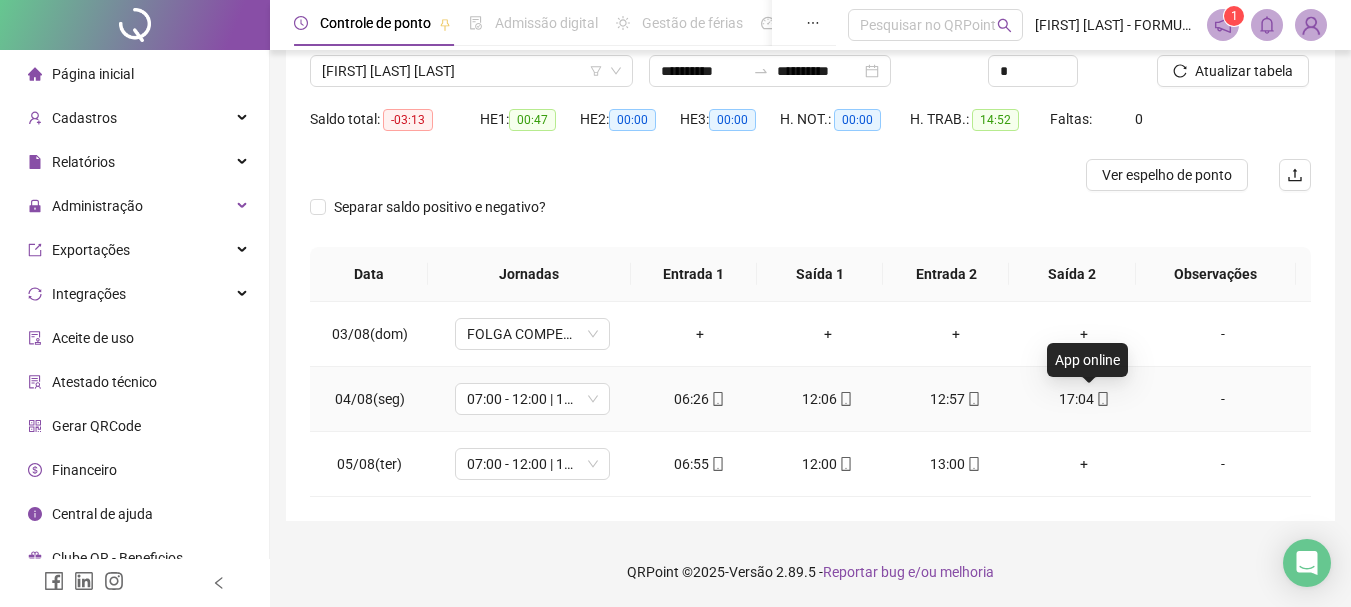 click 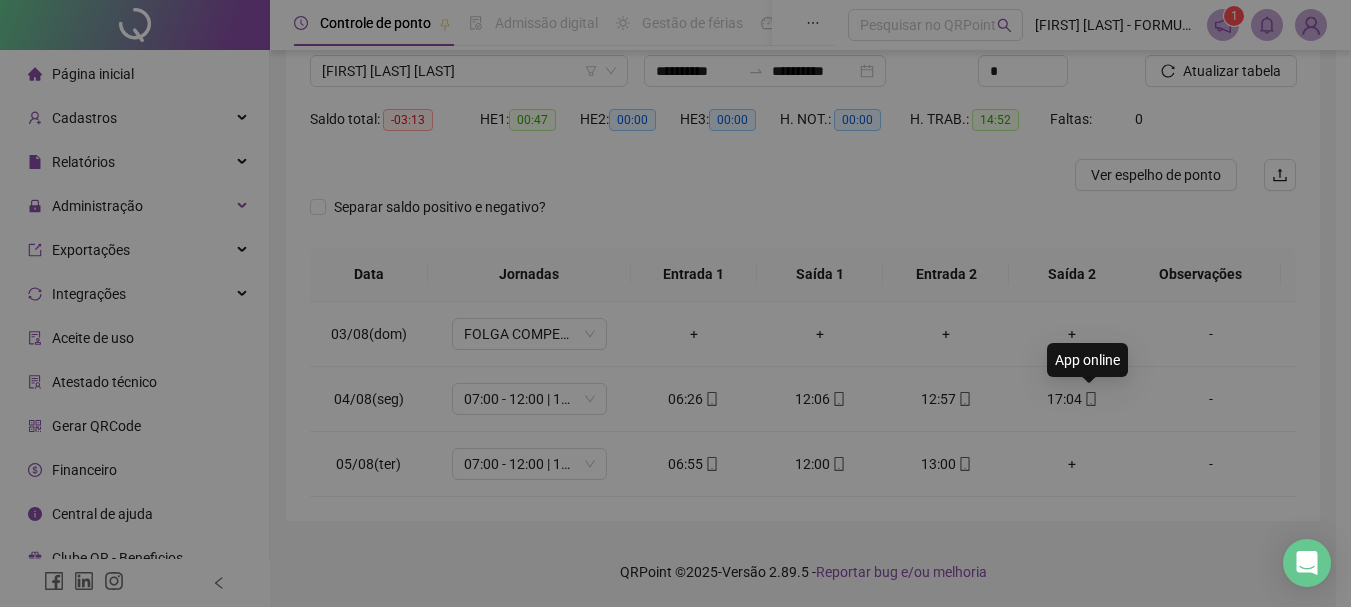 type on "**********" 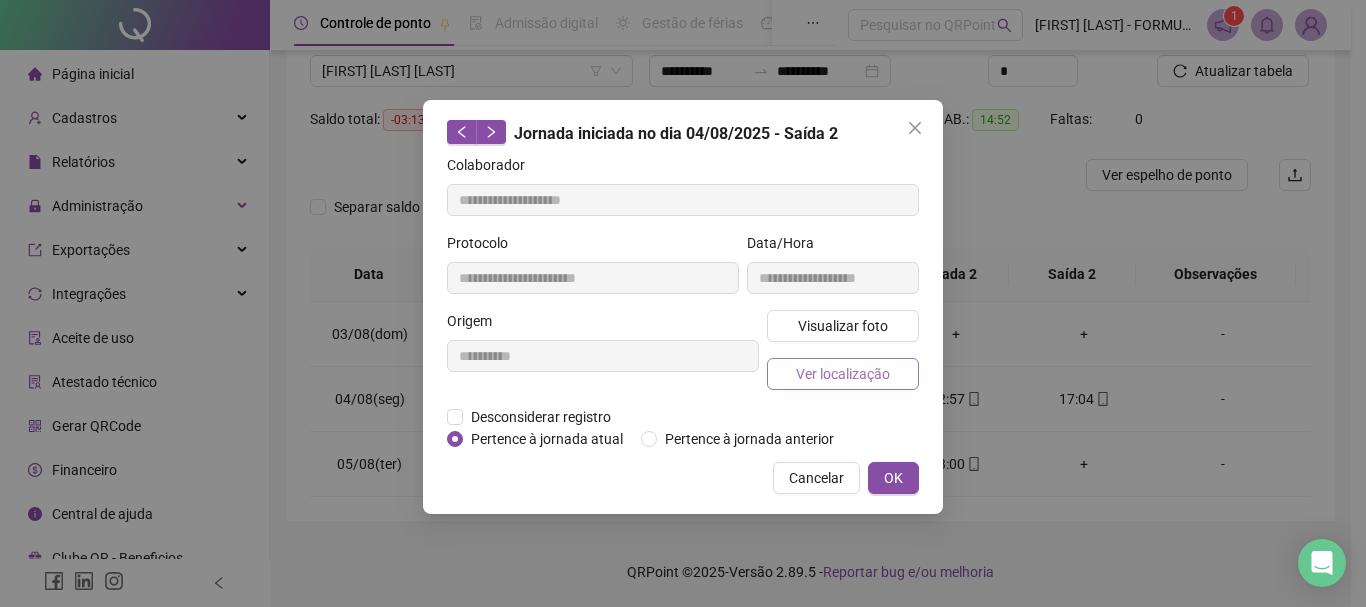 click on "Ver localização" at bounding box center (843, 374) 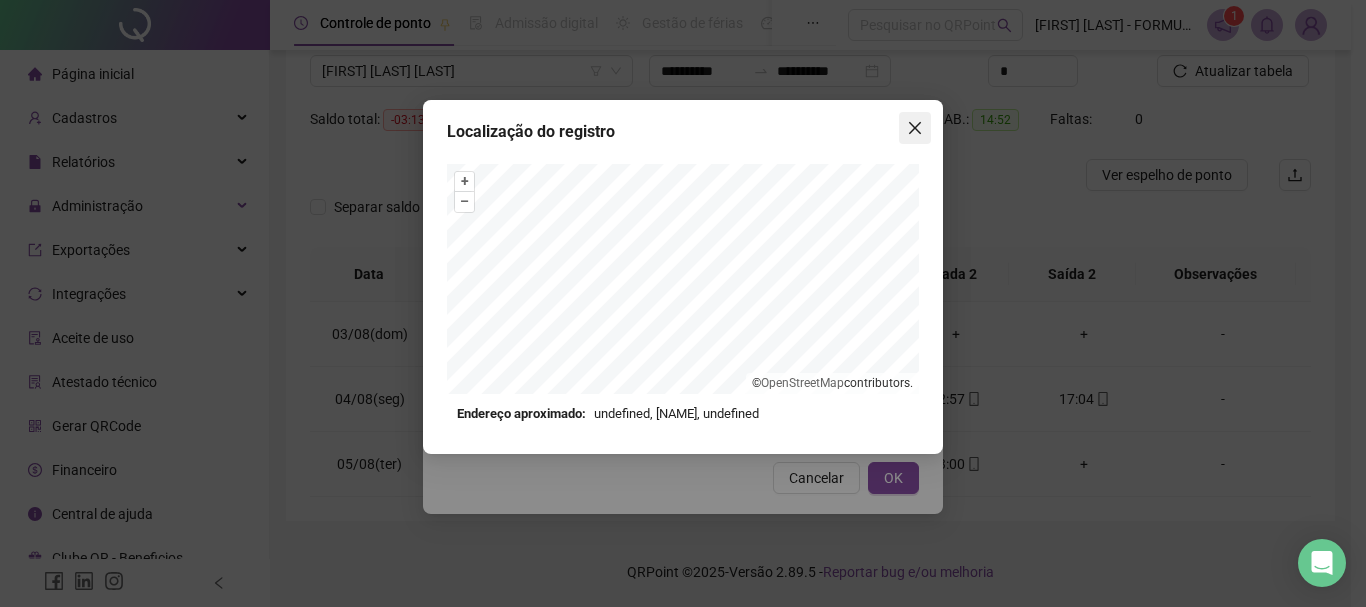click 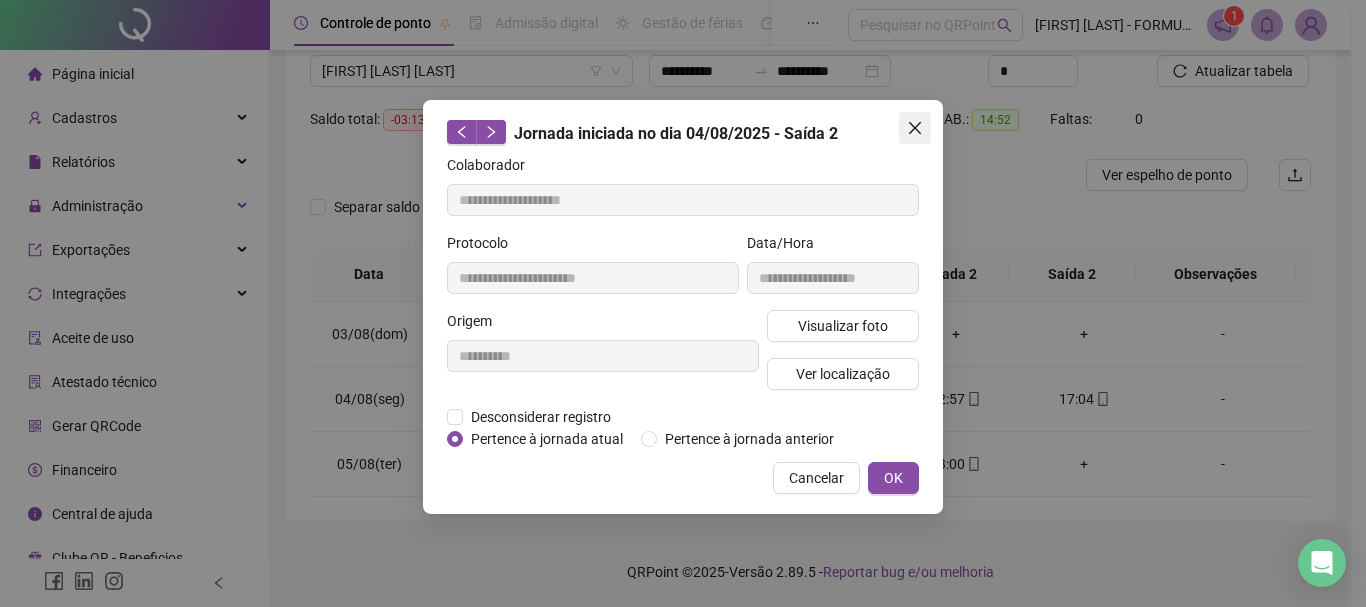 click 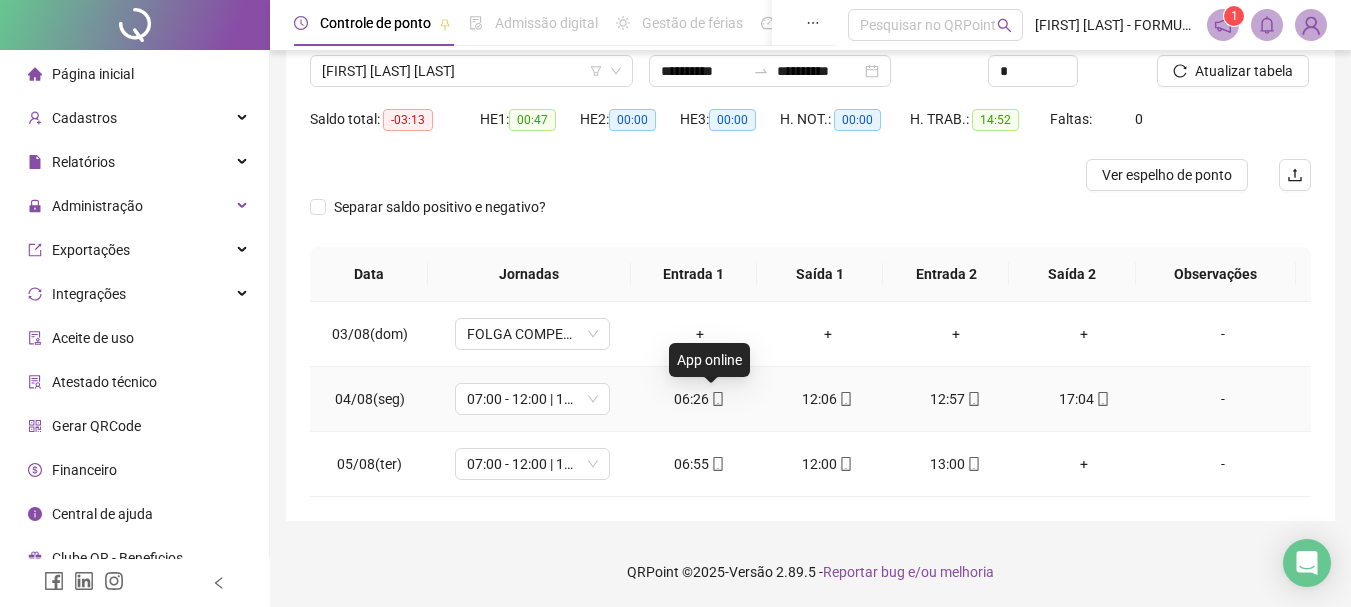click 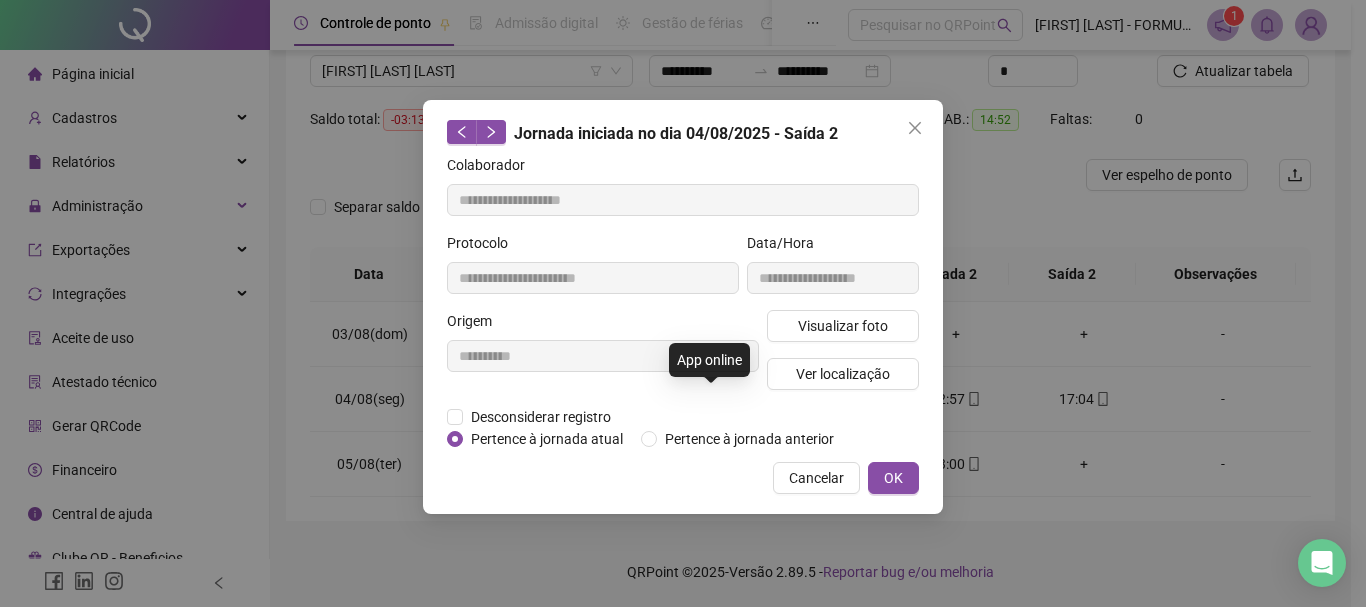 type on "**********" 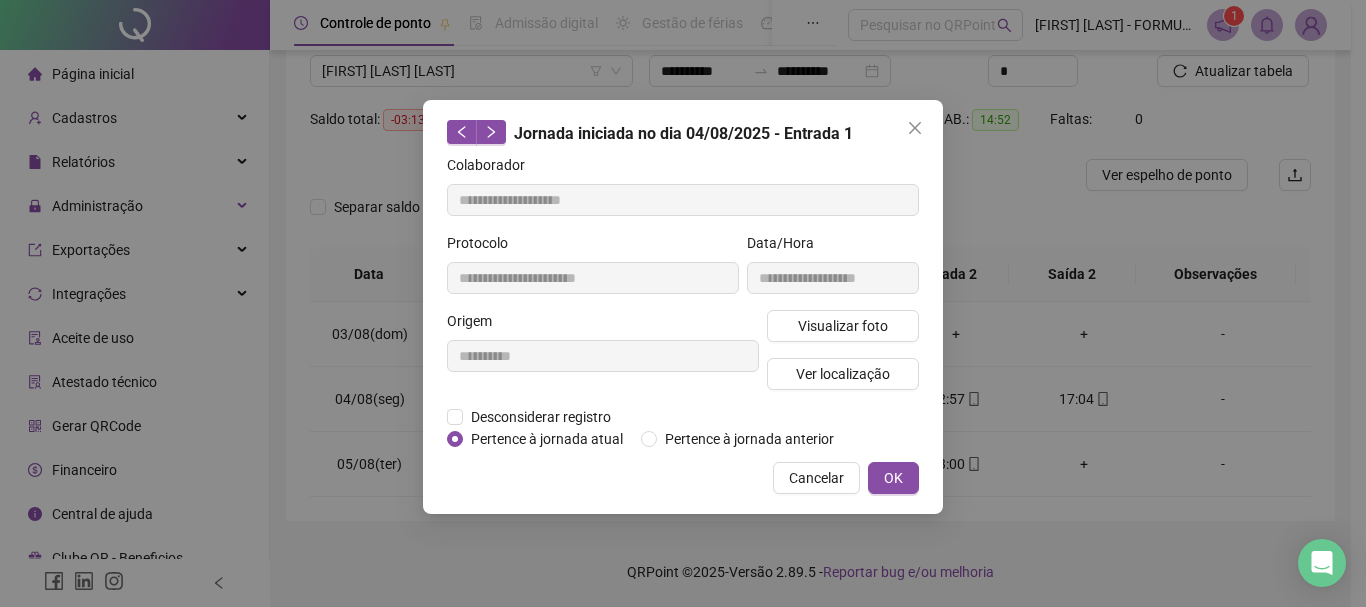 click 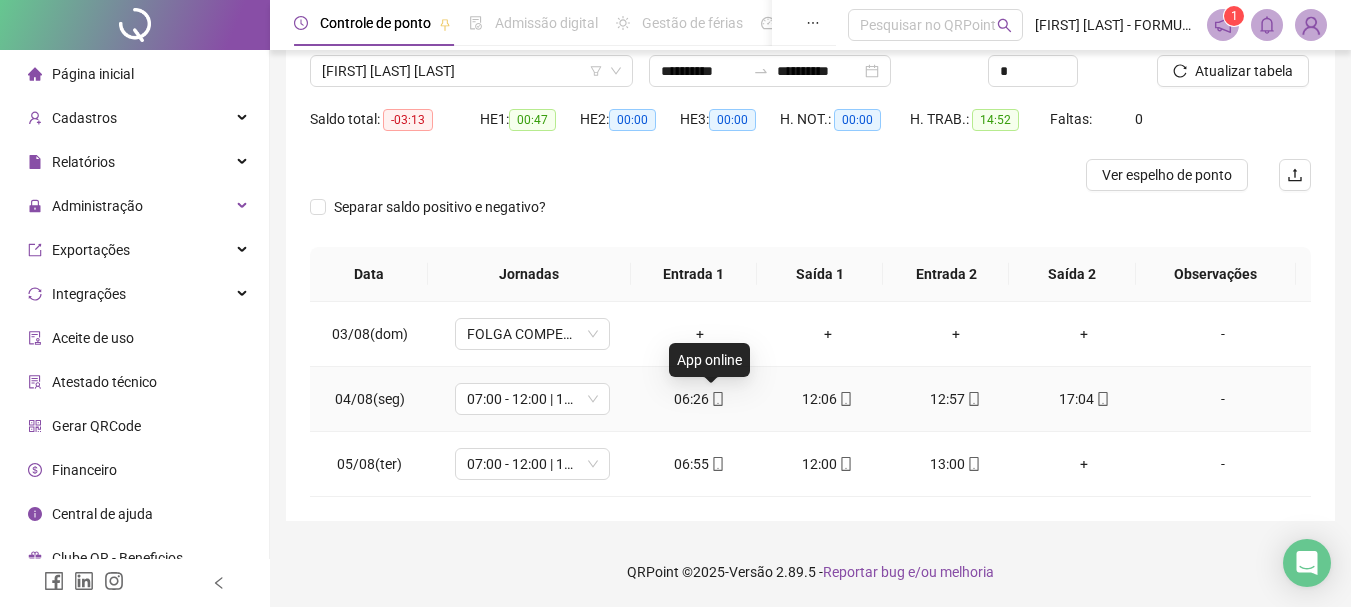 click 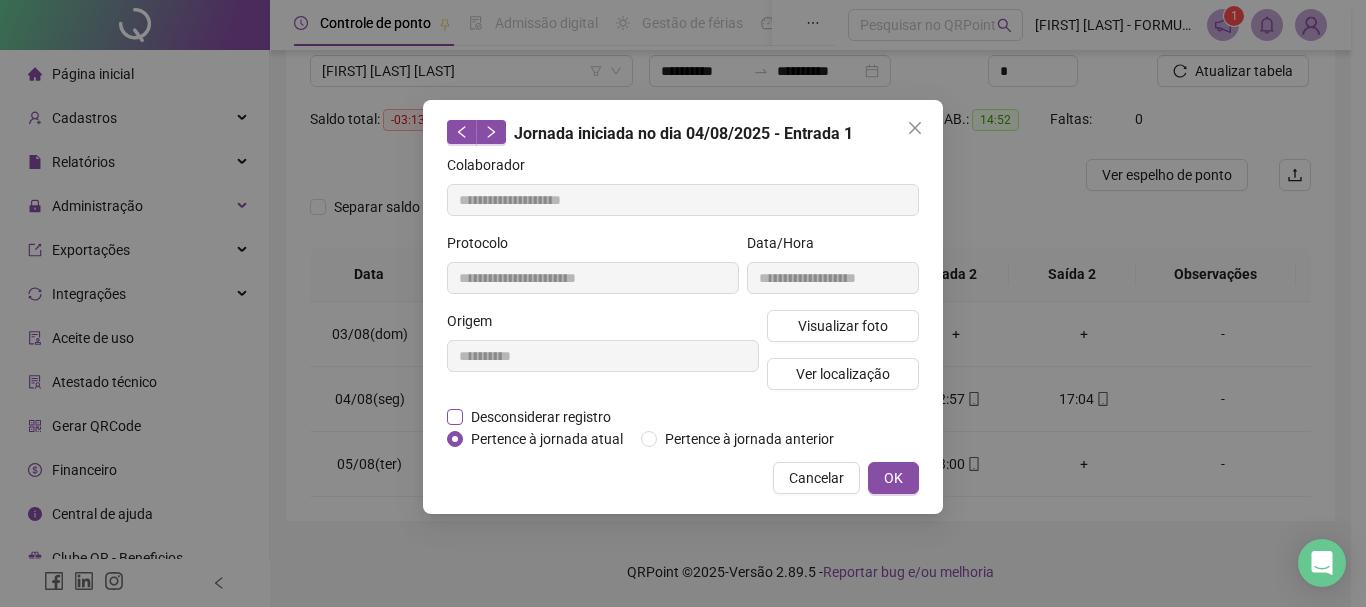 click on "Desconsiderar registro" at bounding box center (541, 417) 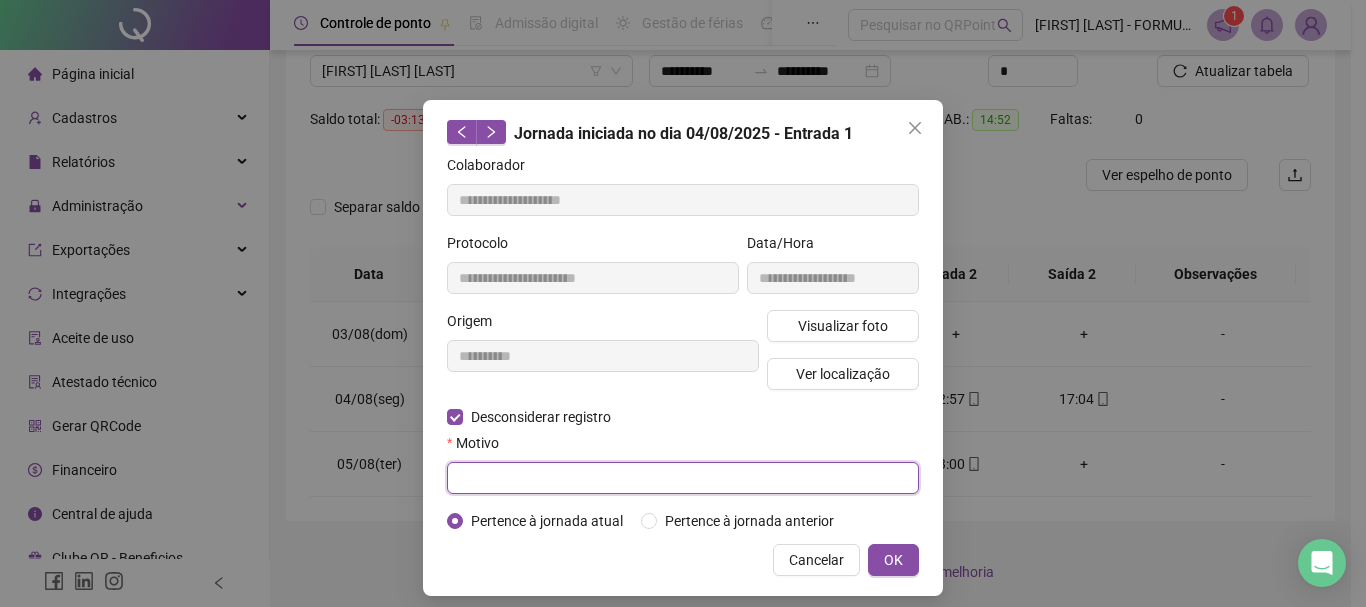 click at bounding box center (683, 478) 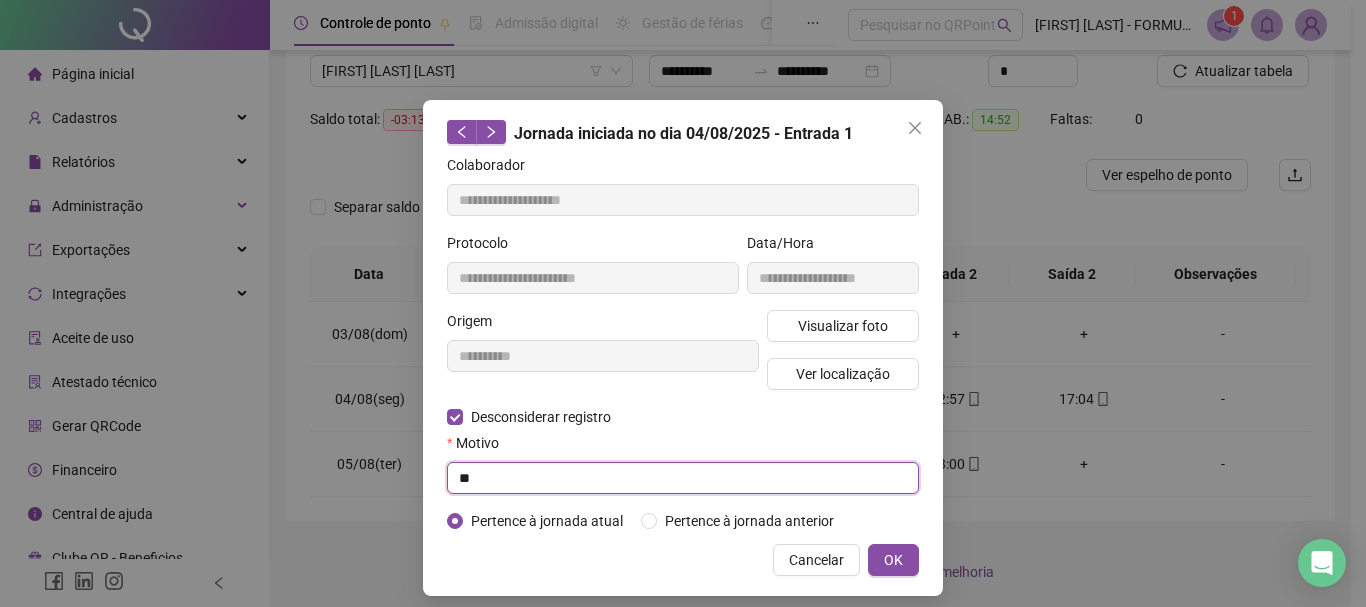 type on "*" 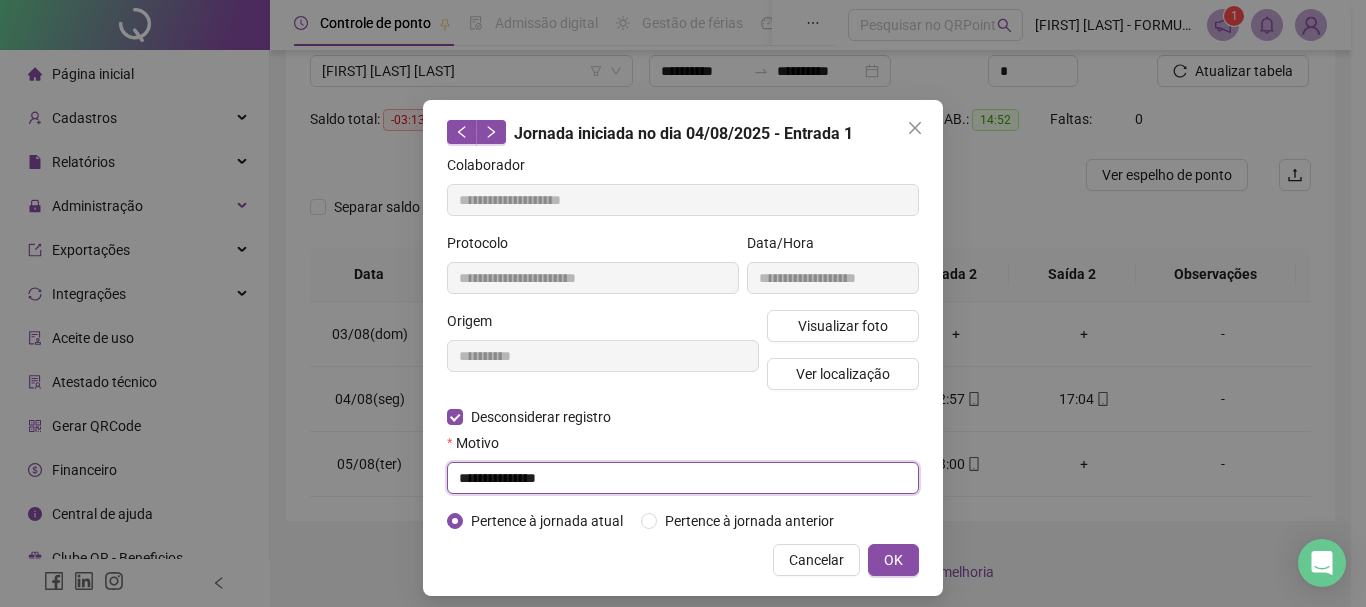 drag, startPoint x: 490, startPoint y: 479, endPoint x: 365, endPoint y: 479, distance: 125 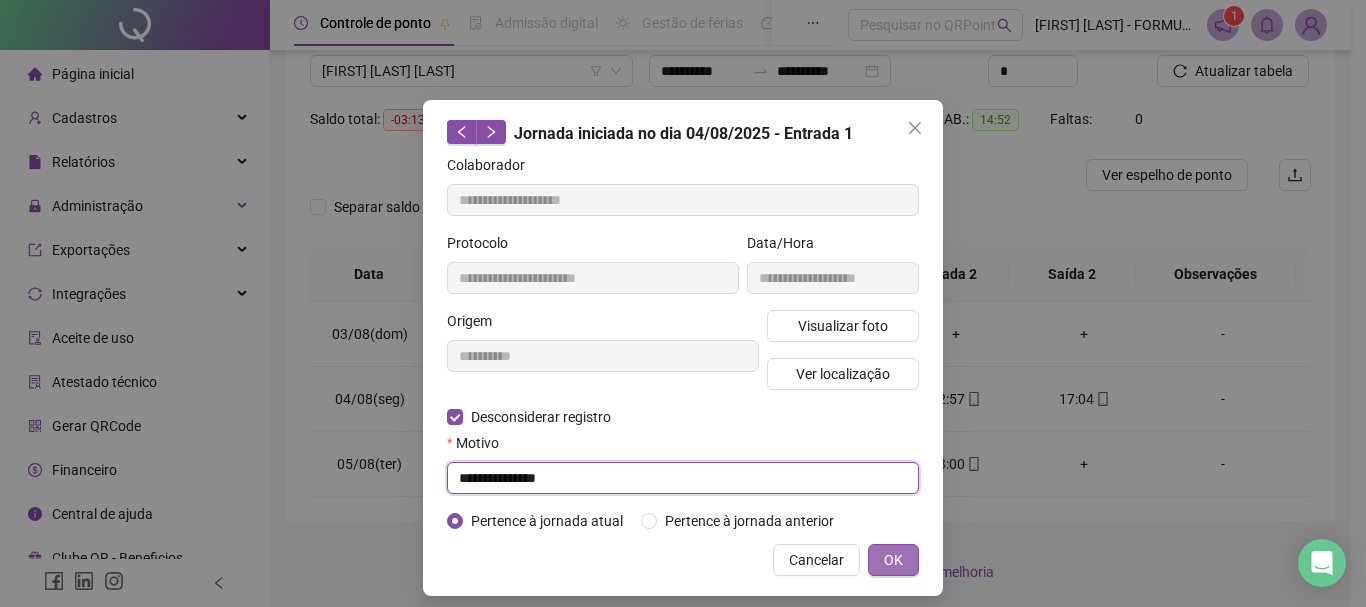 type on "**********" 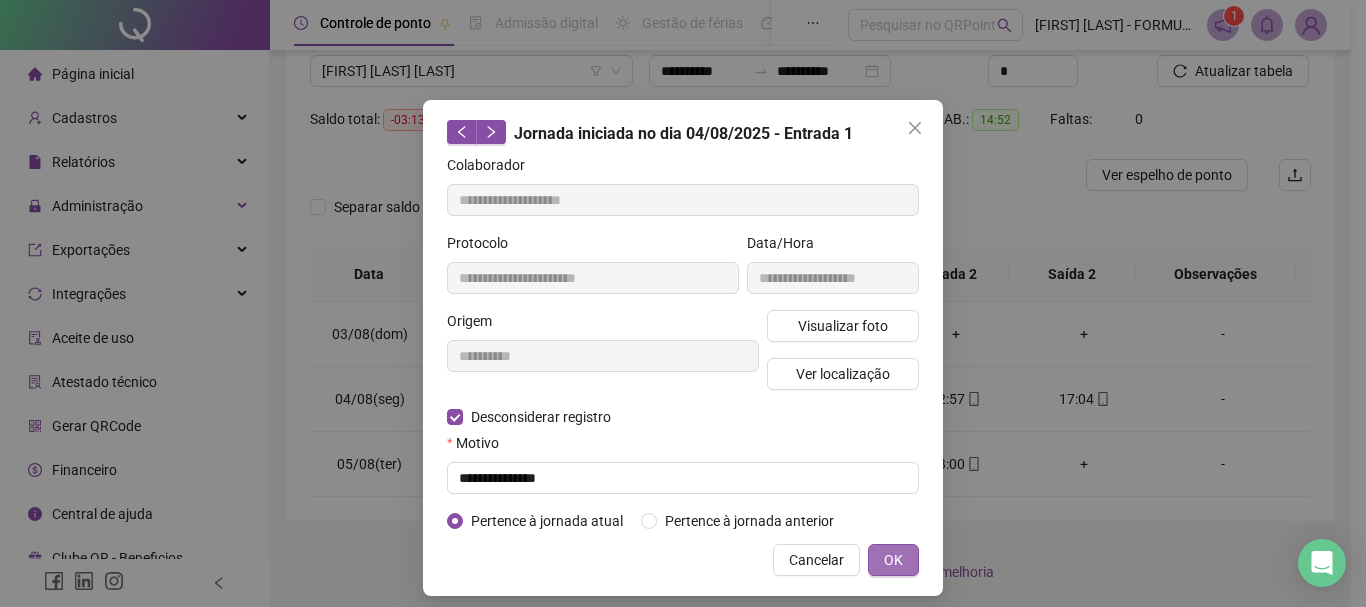 click on "OK" at bounding box center (893, 560) 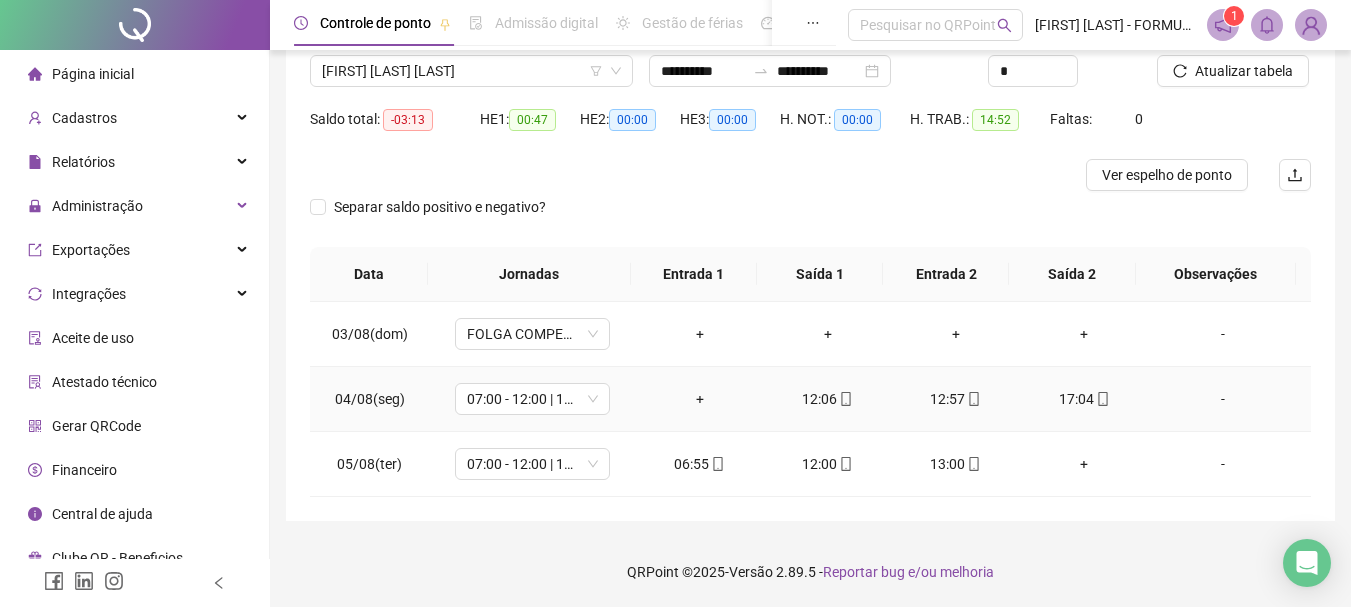 click on "+" at bounding box center (700, 399) 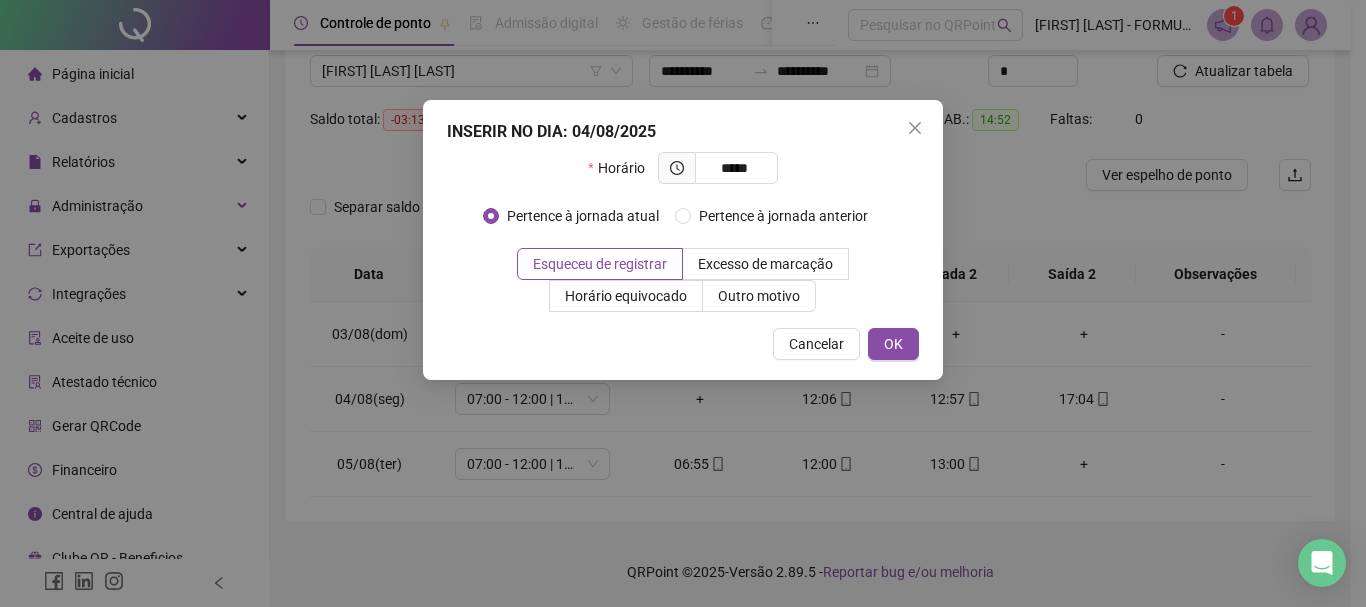 type on "*****" 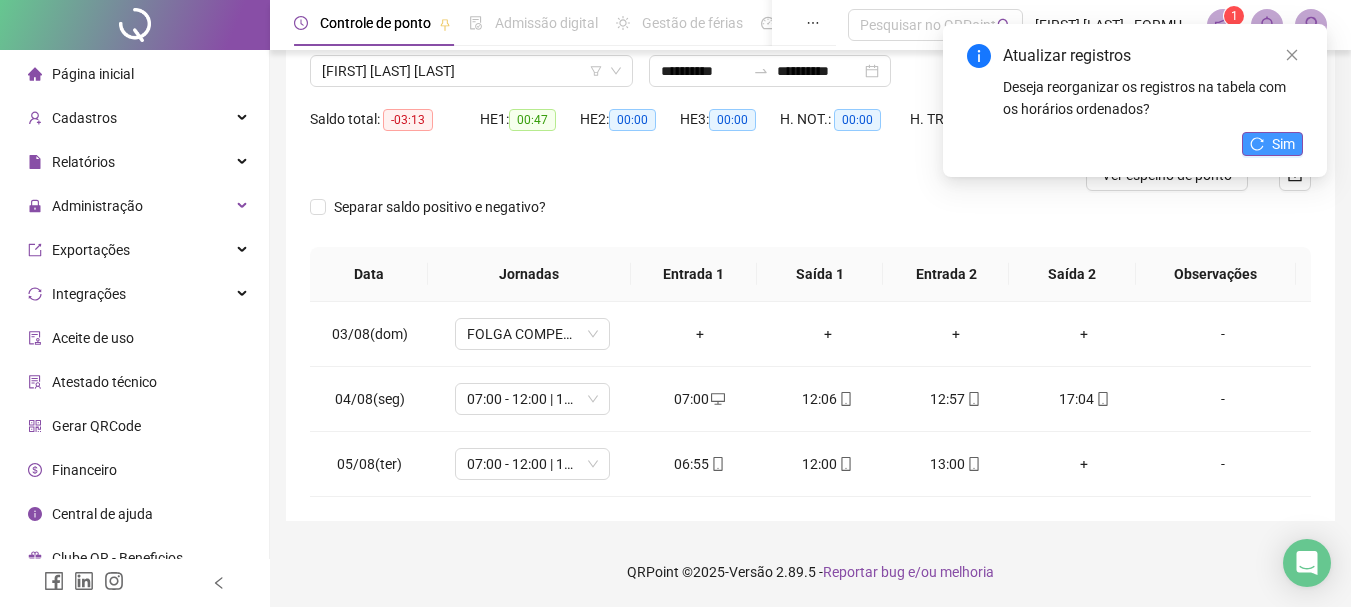 click on "Sim" at bounding box center (1272, 144) 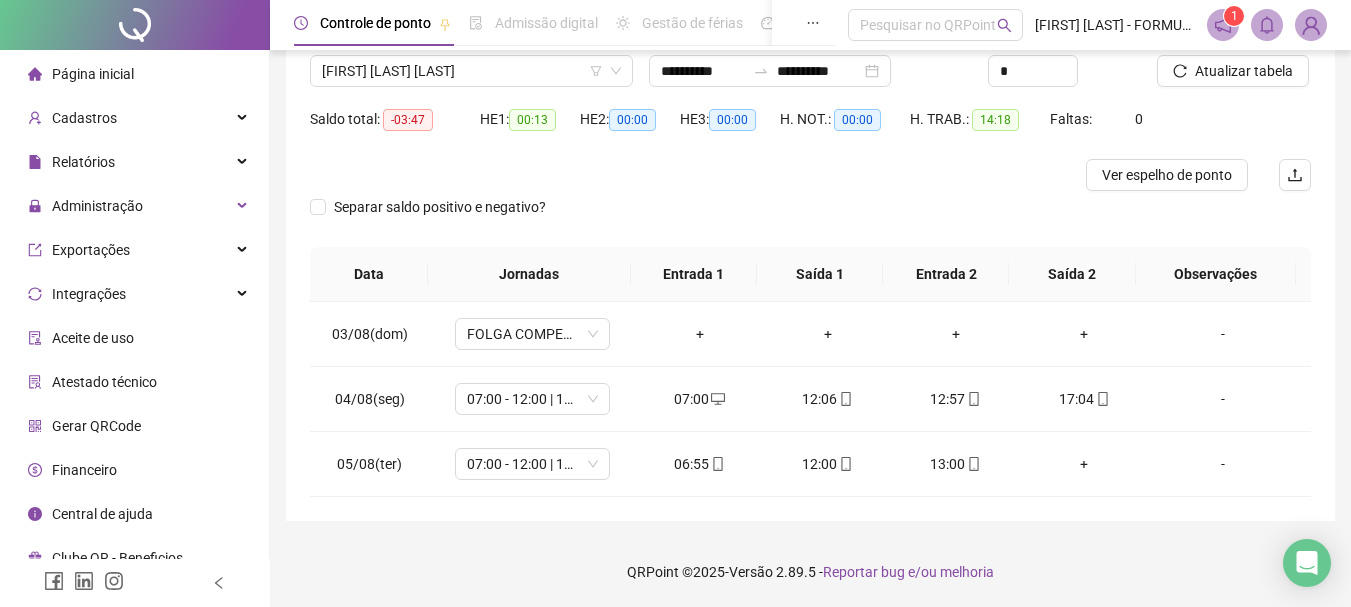 click on "**********" at bounding box center (810, 224) 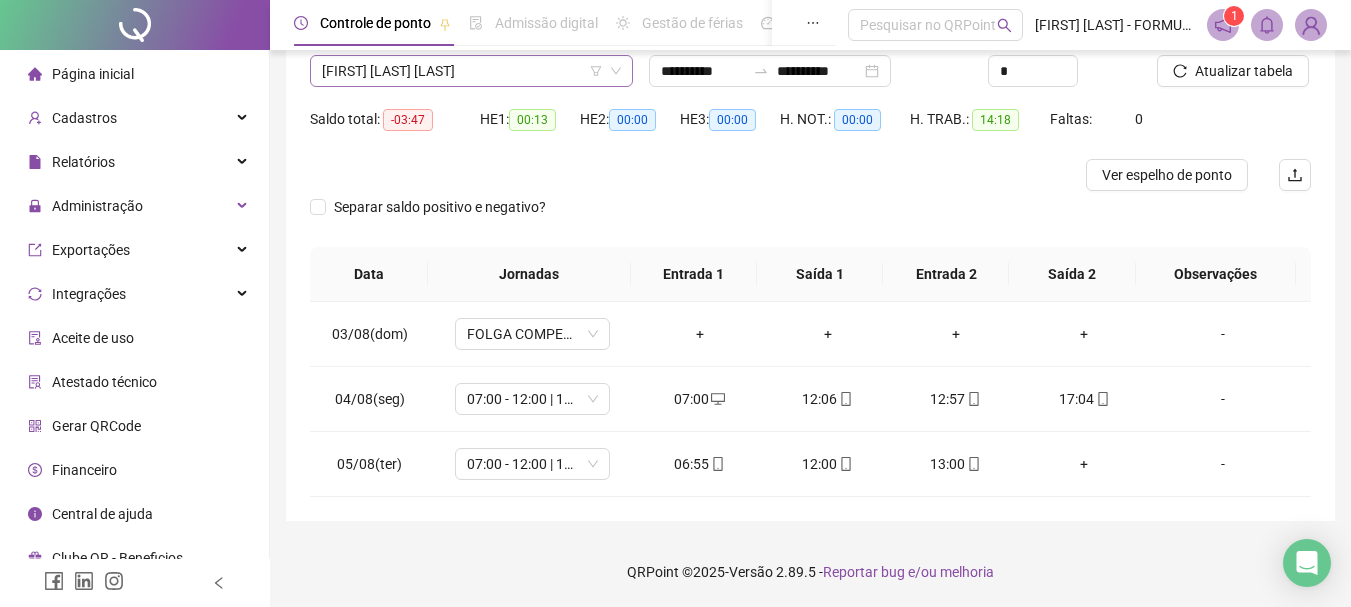 click on "[FIRST] [LAST] [LAST]" at bounding box center (471, 71) 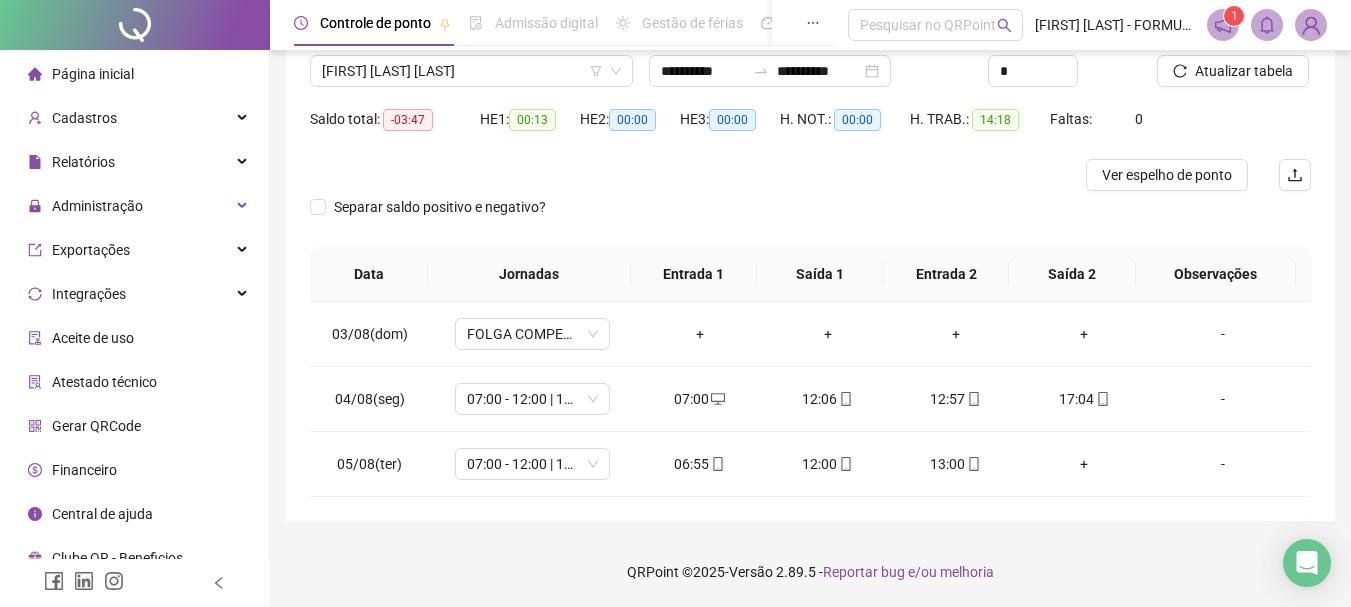click at bounding box center [685, 175] 